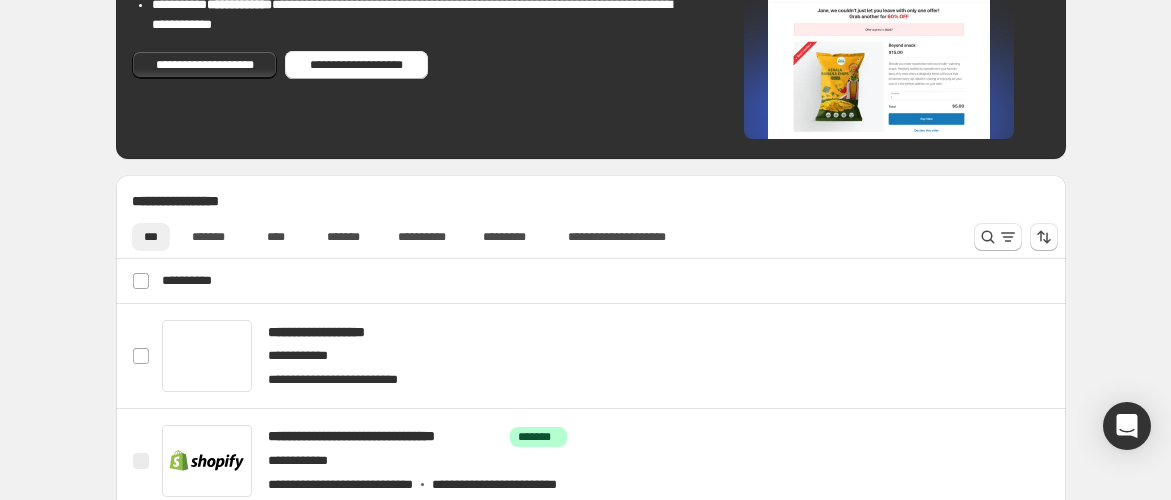 scroll, scrollTop: 555, scrollLeft: 0, axis: vertical 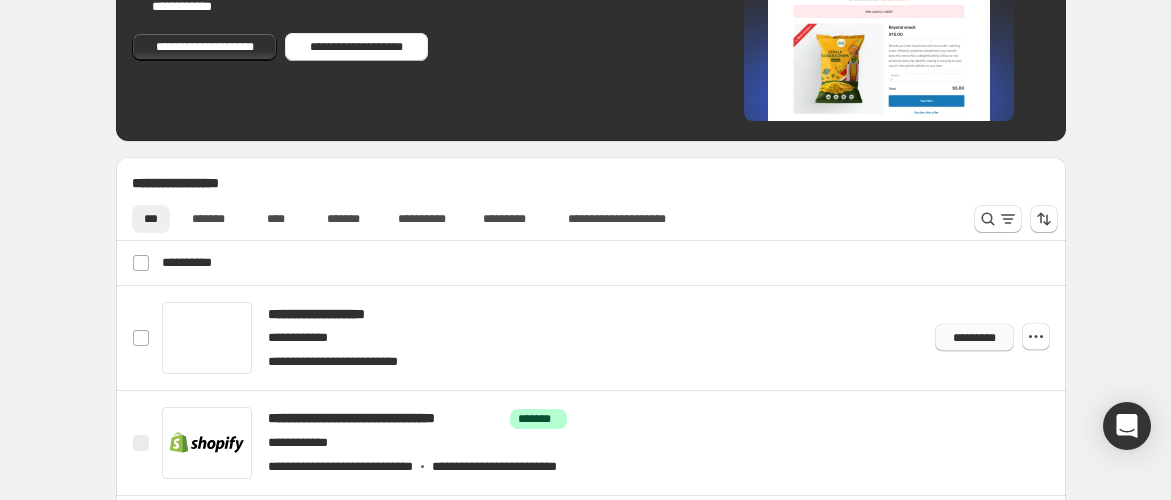 click on "*********" at bounding box center [974, 338] 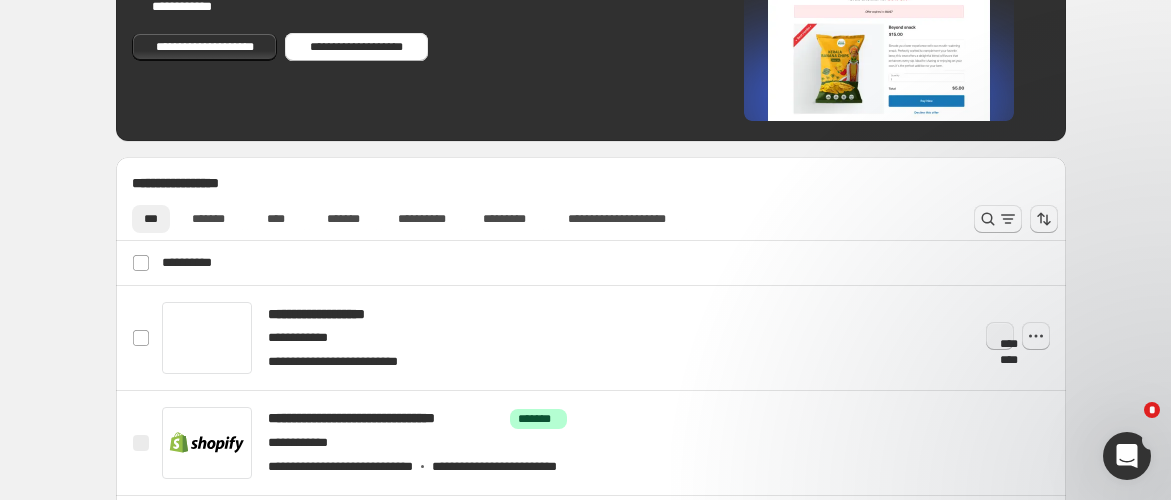 scroll, scrollTop: 0, scrollLeft: 0, axis: both 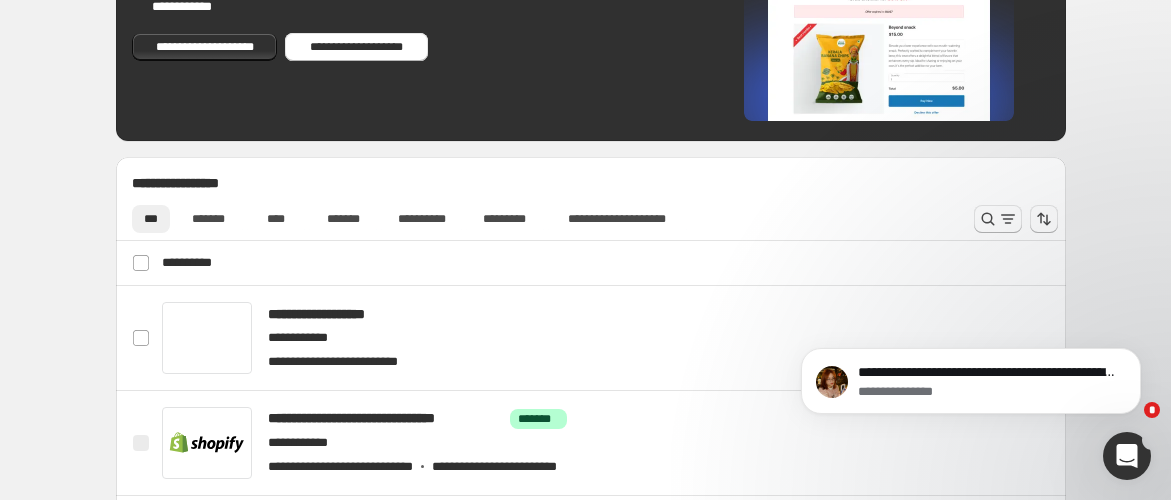 click 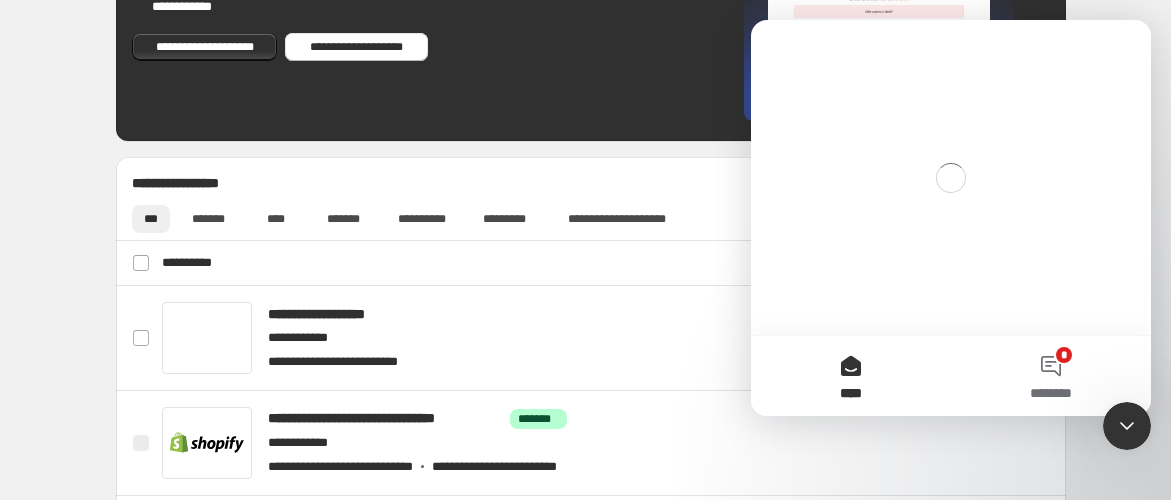 scroll, scrollTop: 0, scrollLeft: 0, axis: both 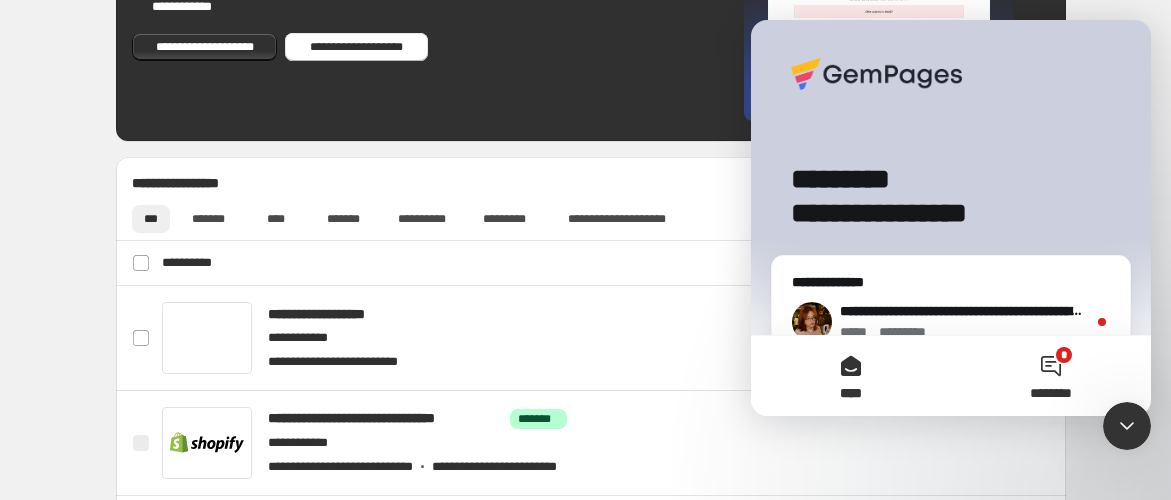 click on "* ********" at bounding box center (1051, 376) 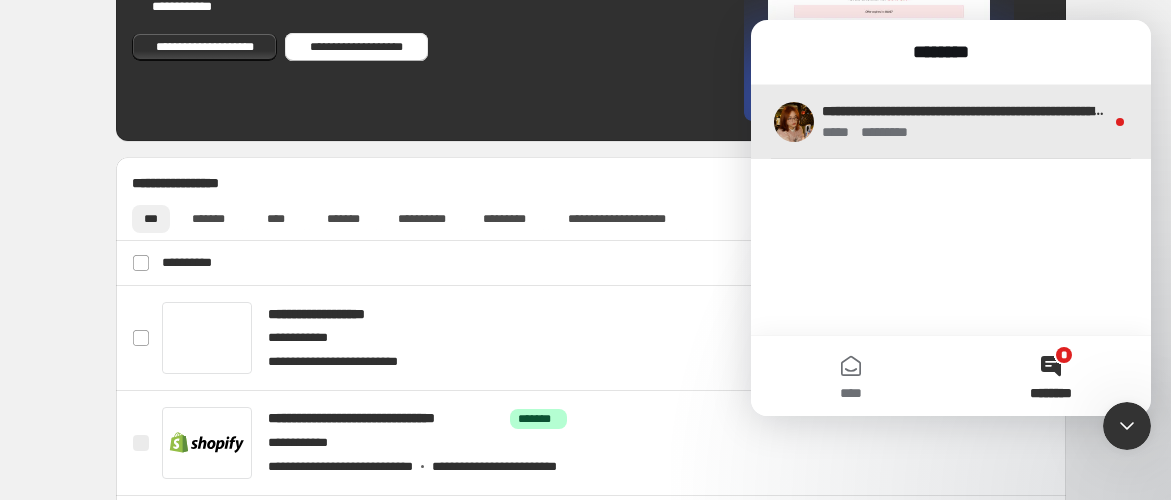 click on "**********" at bounding box center [1128, 111] 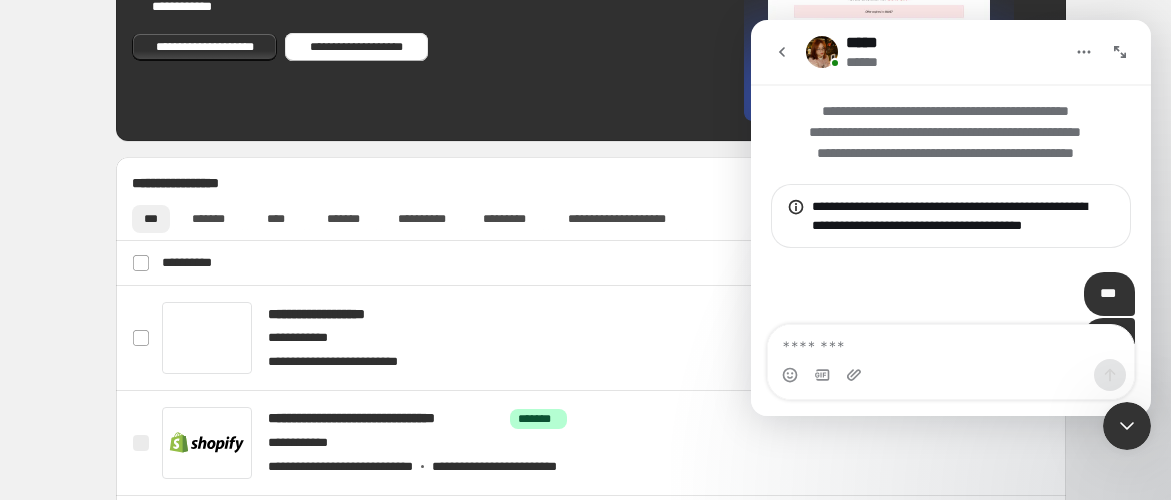 scroll, scrollTop: 2, scrollLeft: 0, axis: vertical 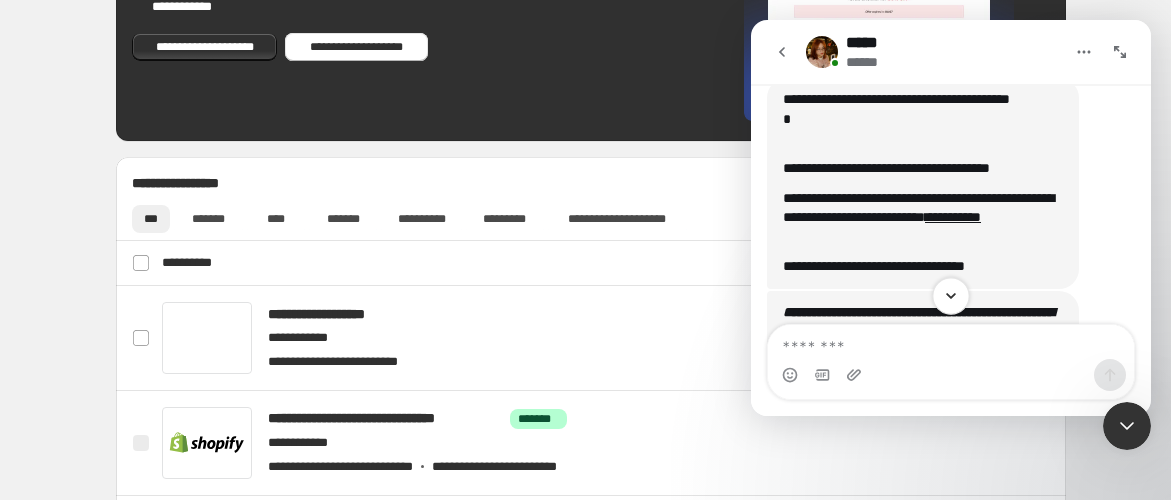 click 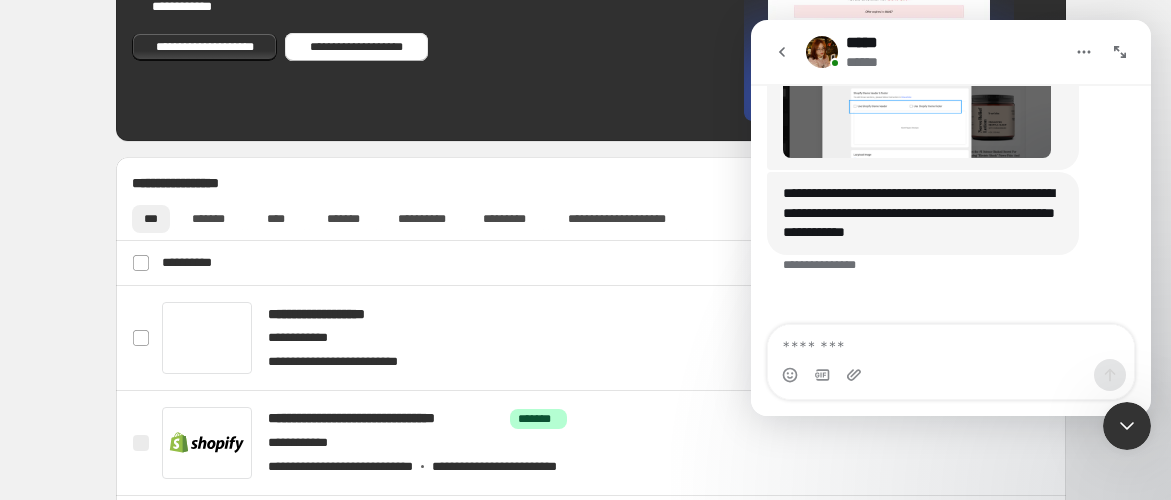 scroll, scrollTop: 3371, scrollLeft: 0, axis: vertical 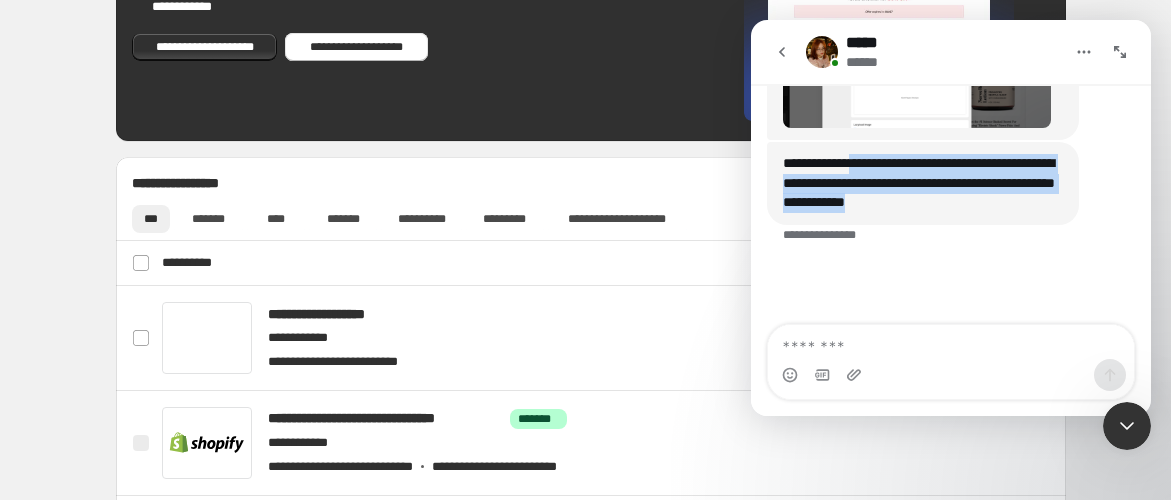drag, startPoint x: 871, startPoint y: 219, endPoint x: 1015, endPoint y: 251, distance: 147.51271 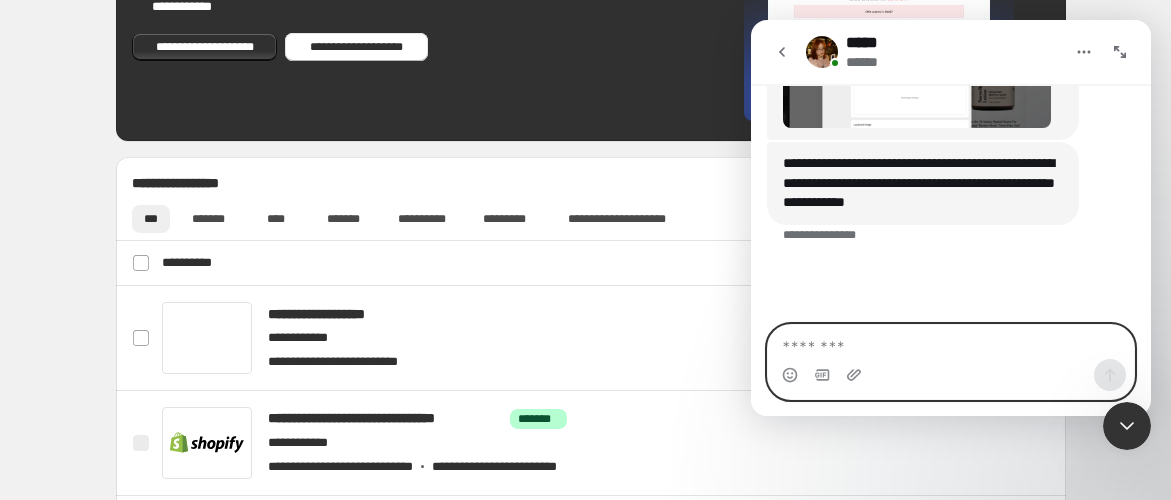 click at bounding box center (951, 342) 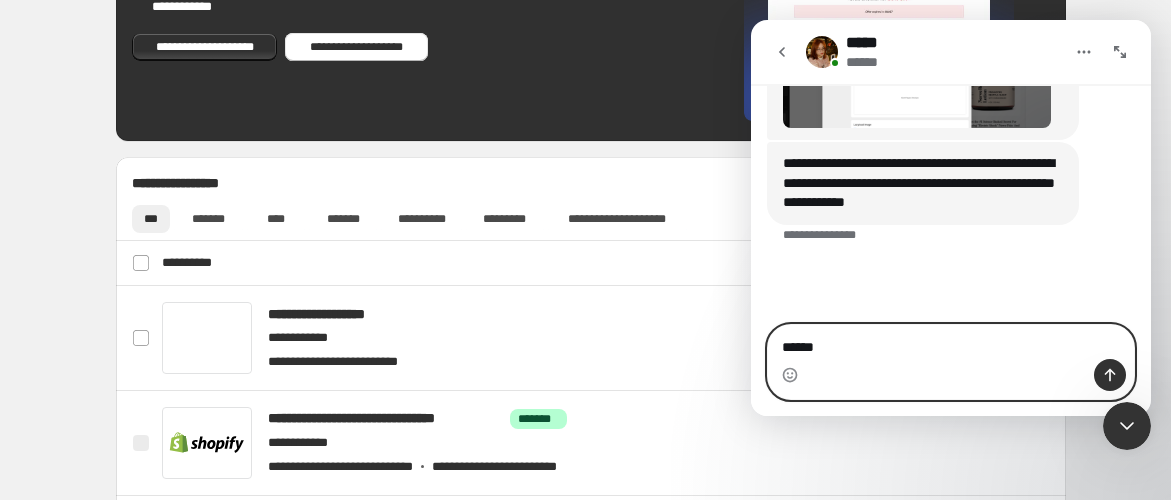 type on "*******" 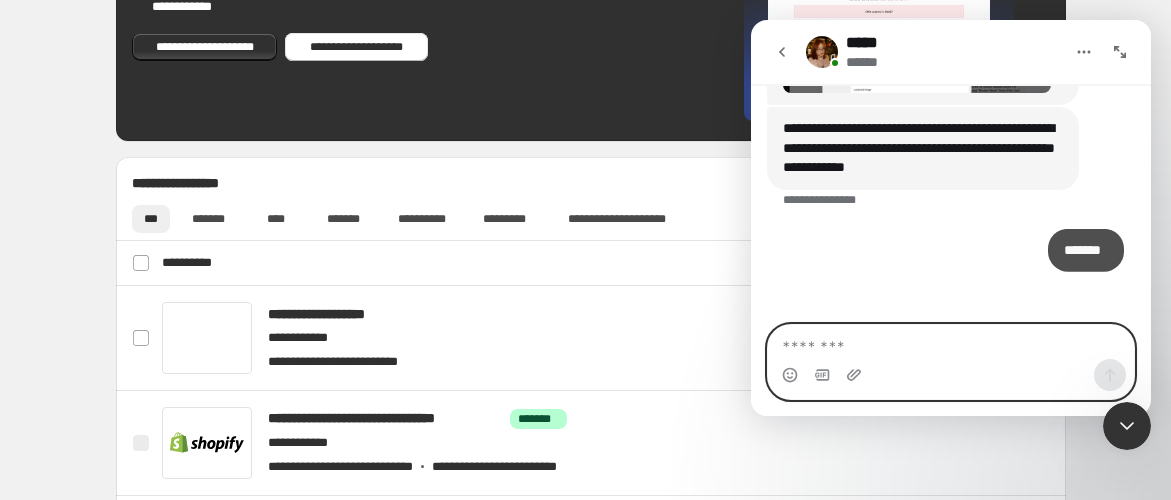 scroll, scrollTop: 3431, scrollLeft: 0, axis: vertical 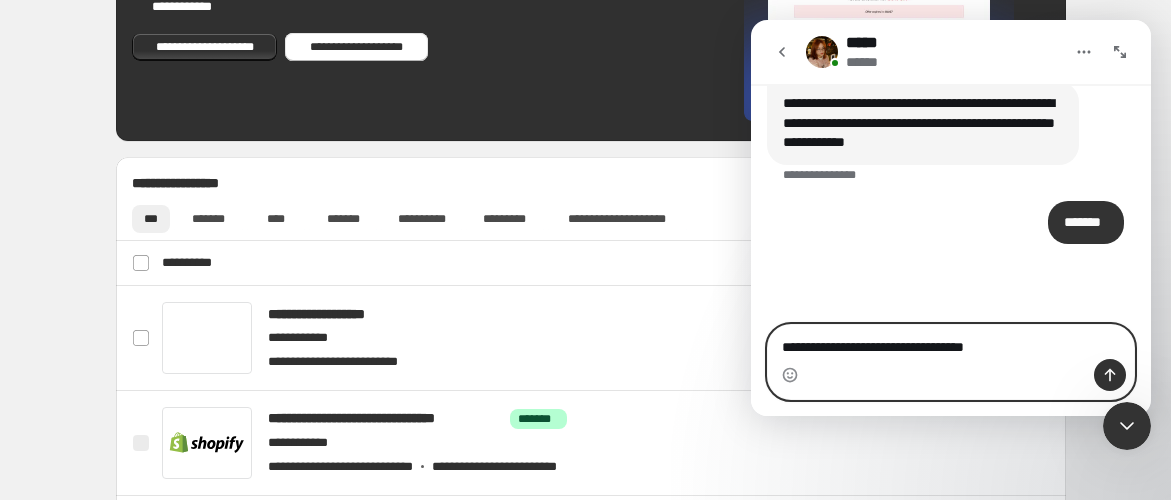 type on "**********" 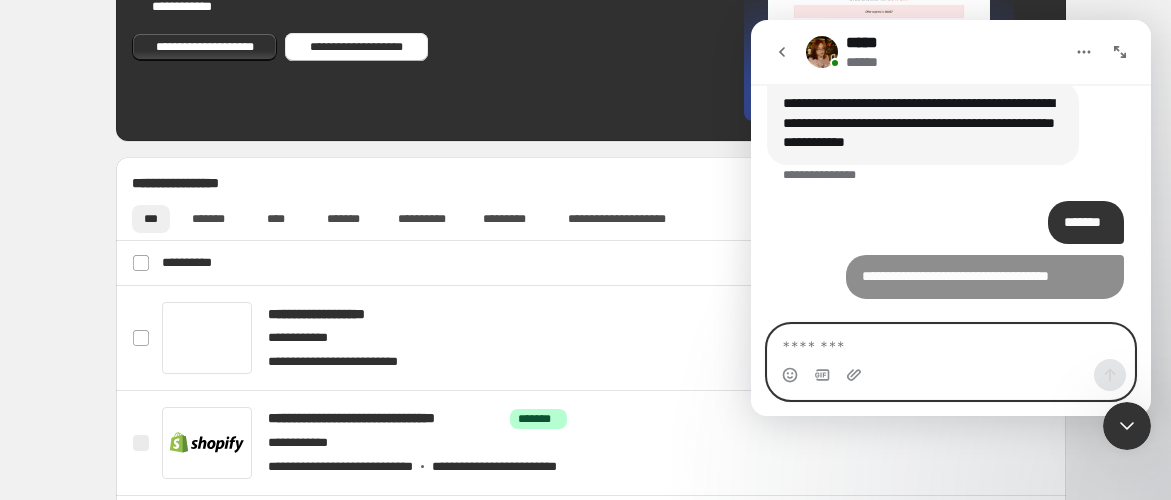 scroll, scrollTop: 3476, scrollLeft: 0, axis: vertical 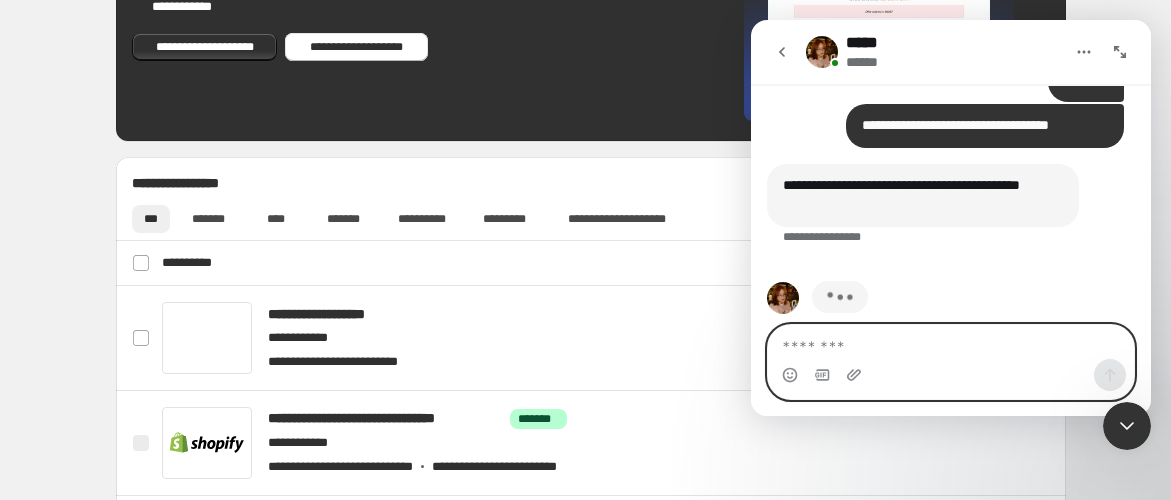 click at bounding box center [951, 342] 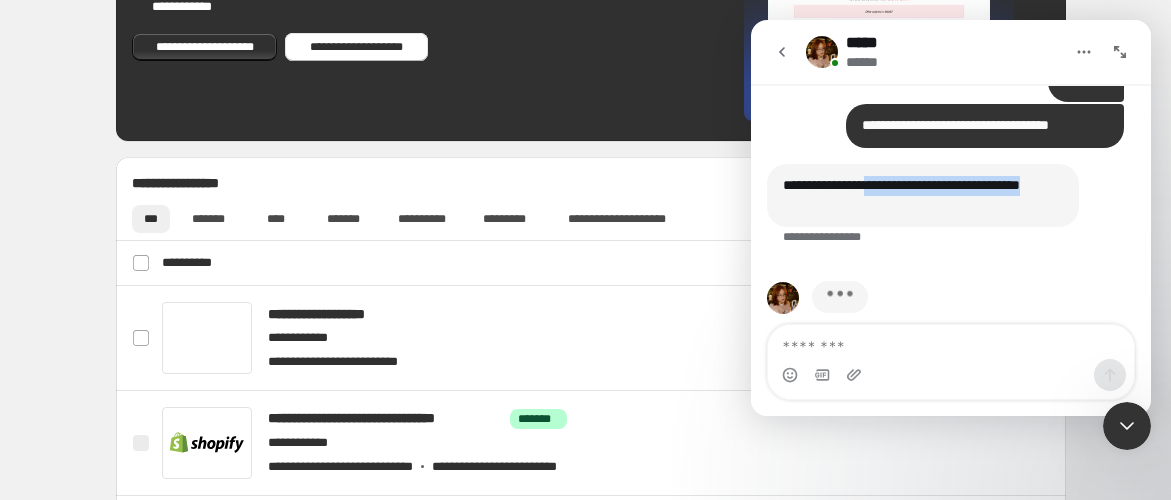 drag, startPoint x: 893, startPoint y: 238, endPoint x: 988, endPoint y: 252, distance: 96.02604 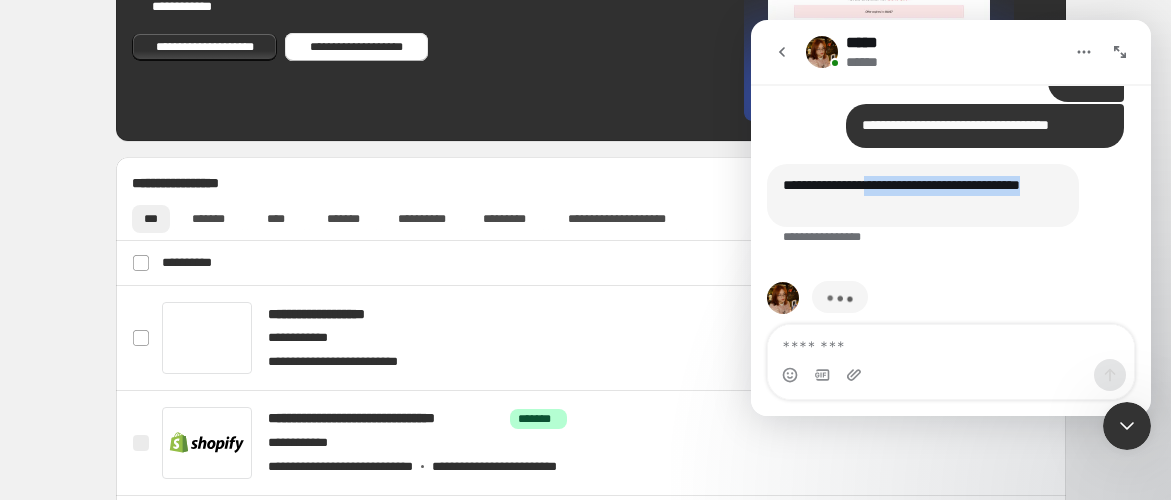 click on "**********" at bounding box center [923, 195] 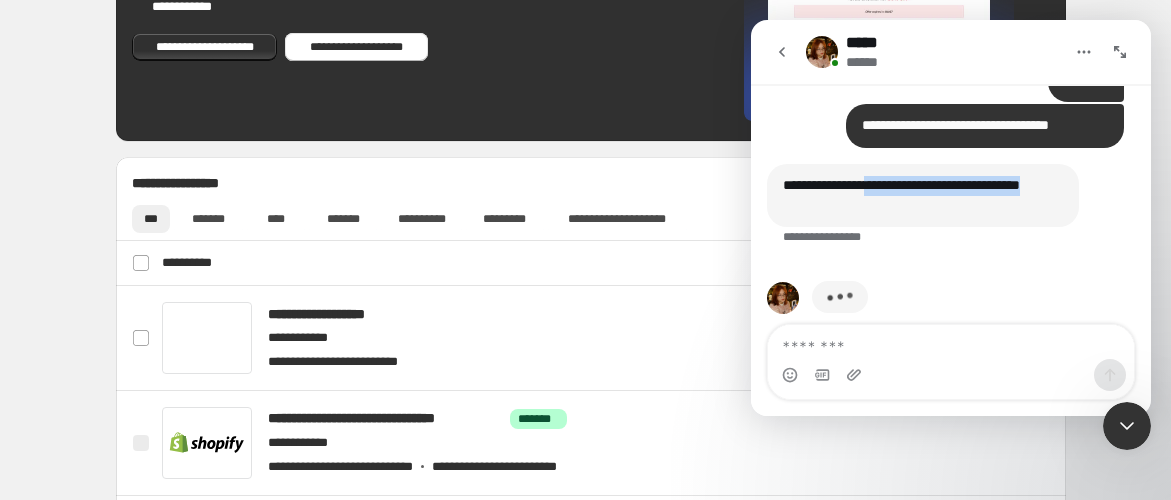 click on "**********" at bounding box center (923, 195) 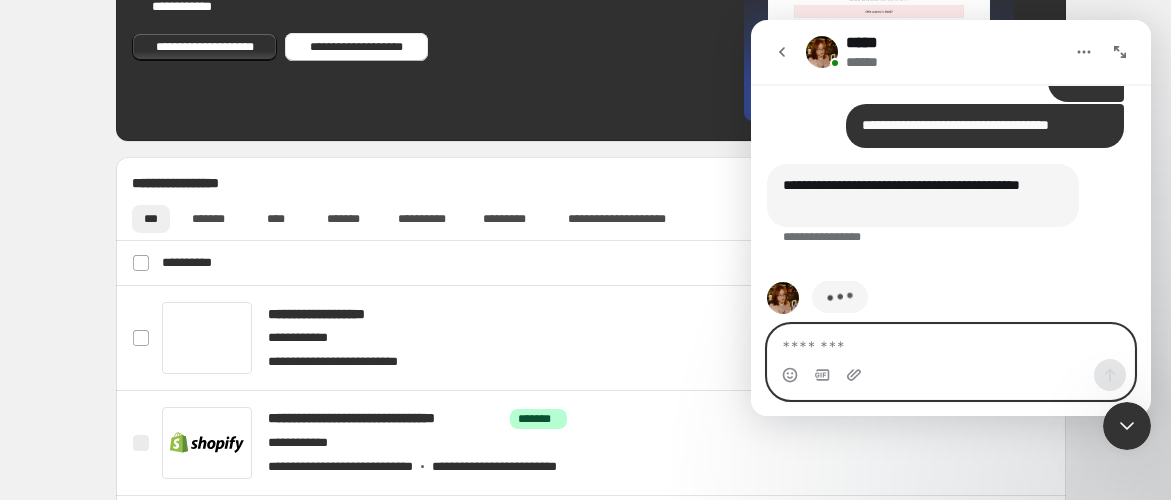 click at bounding box center (951, 342) 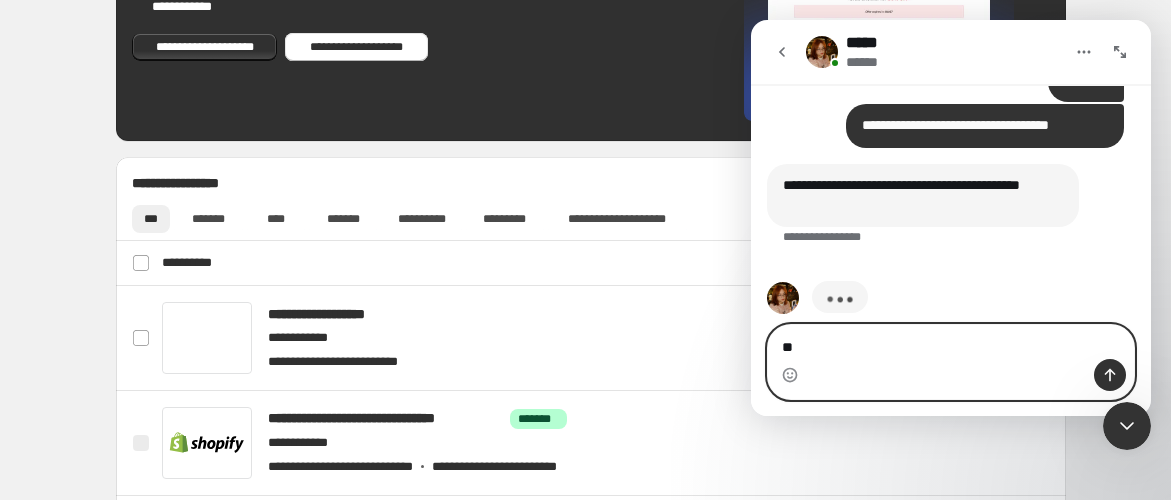type on "*" 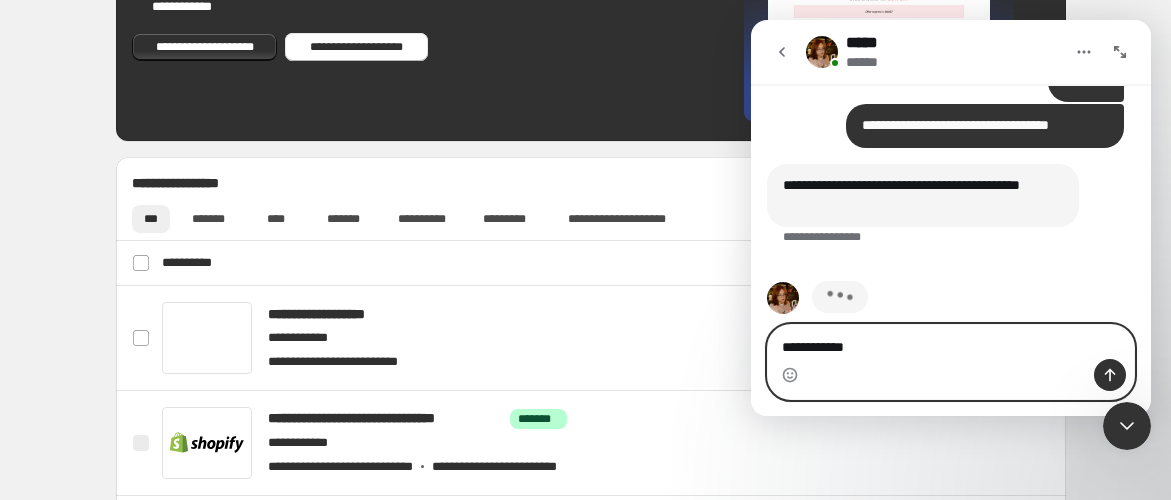 type on "**********" 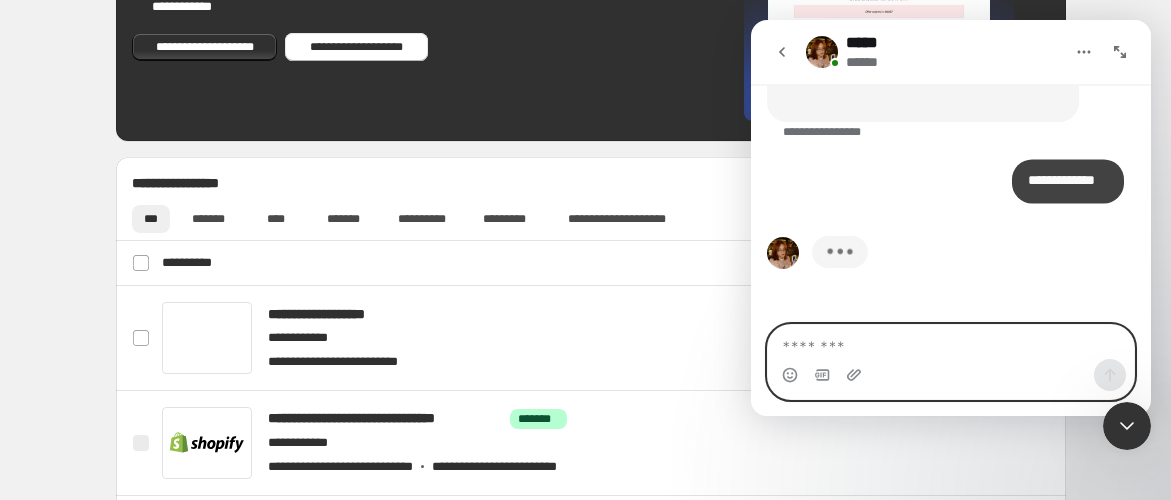scroll, scrollTop: 3725, scrollLeft: 0, axis: vertical 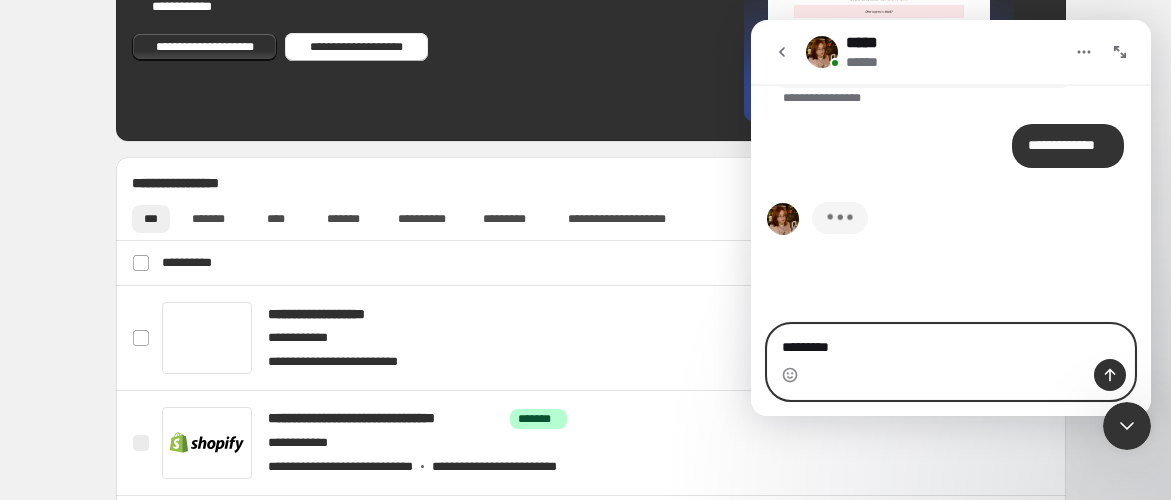 type on "**********" 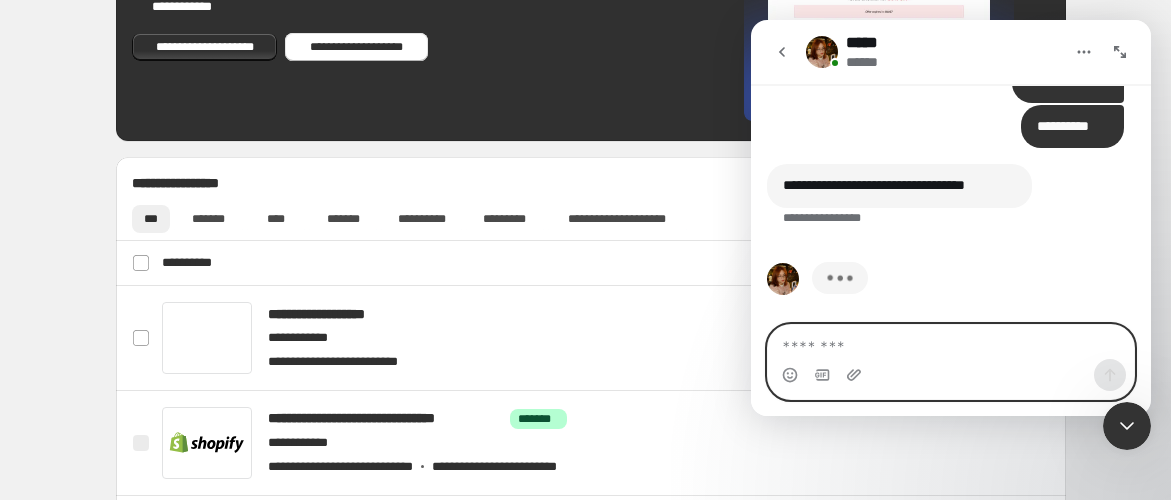 scroll, scrollTop: 3797, scrollLeft: 0, axis: vertical 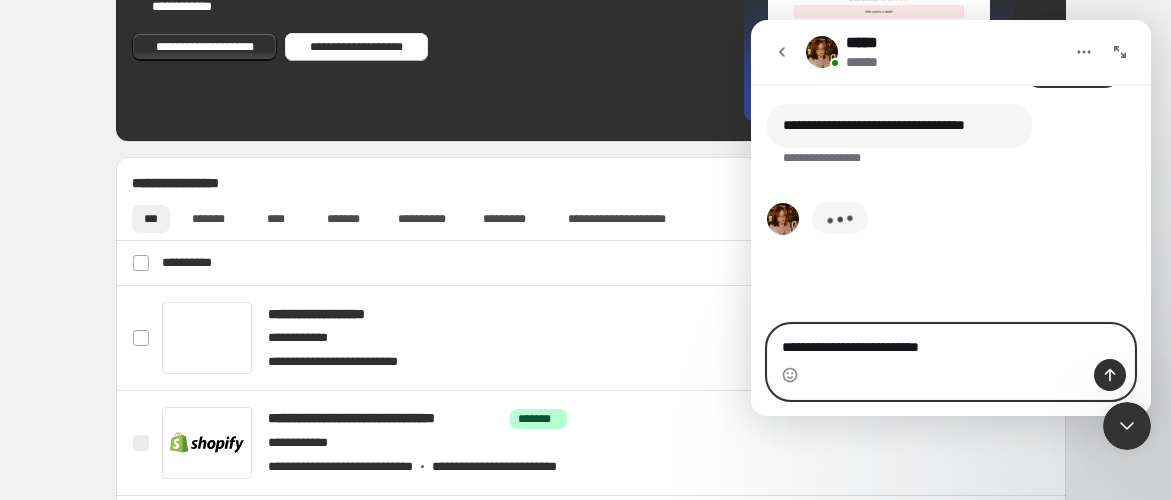 type on "**********" 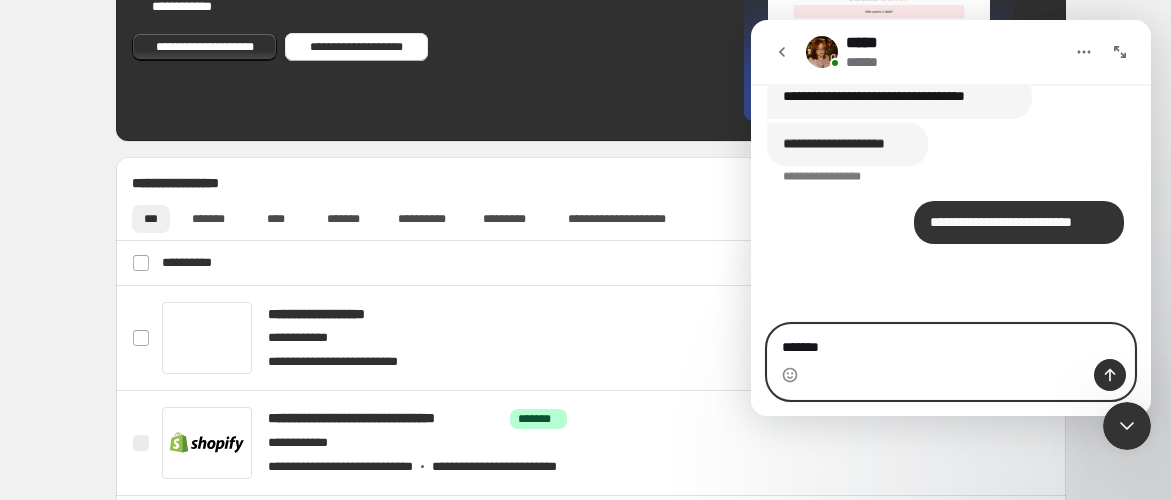 scroll, scrollTop: 3825, scrollLeft: 0, axis: vertical 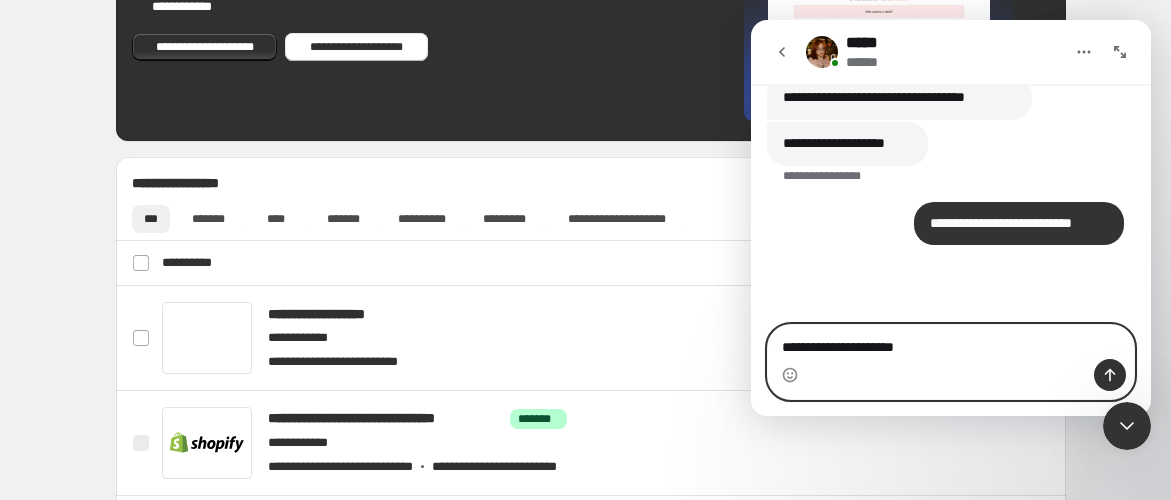 type on "**********" 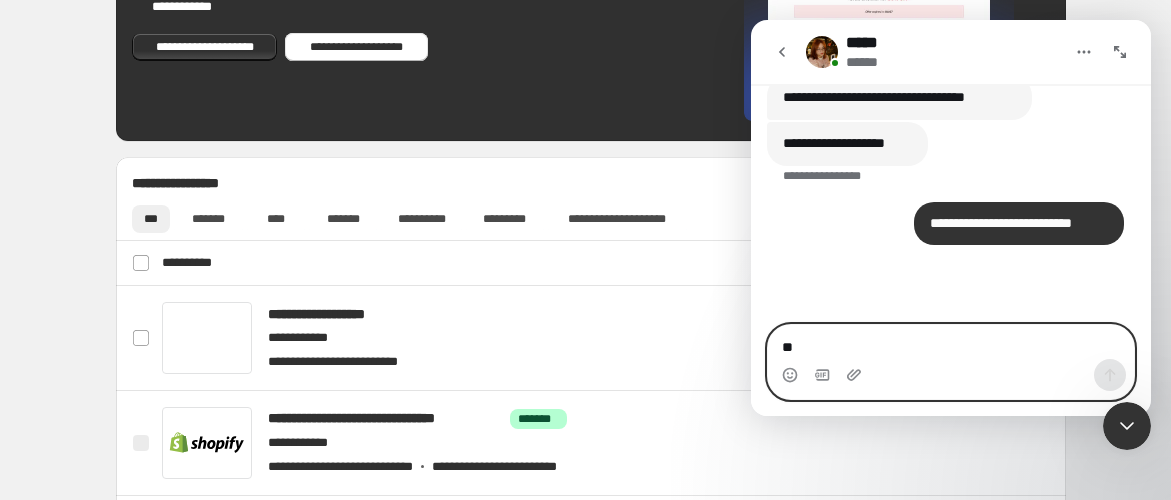scroll, scrollTop: 3902, scrollLeft: 0, axis: vertical 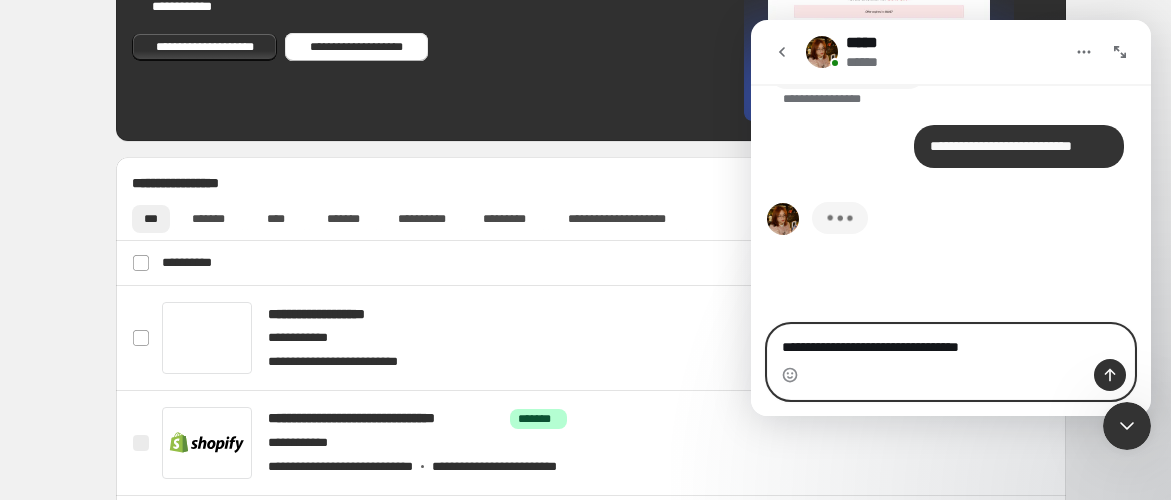 type on "**********" 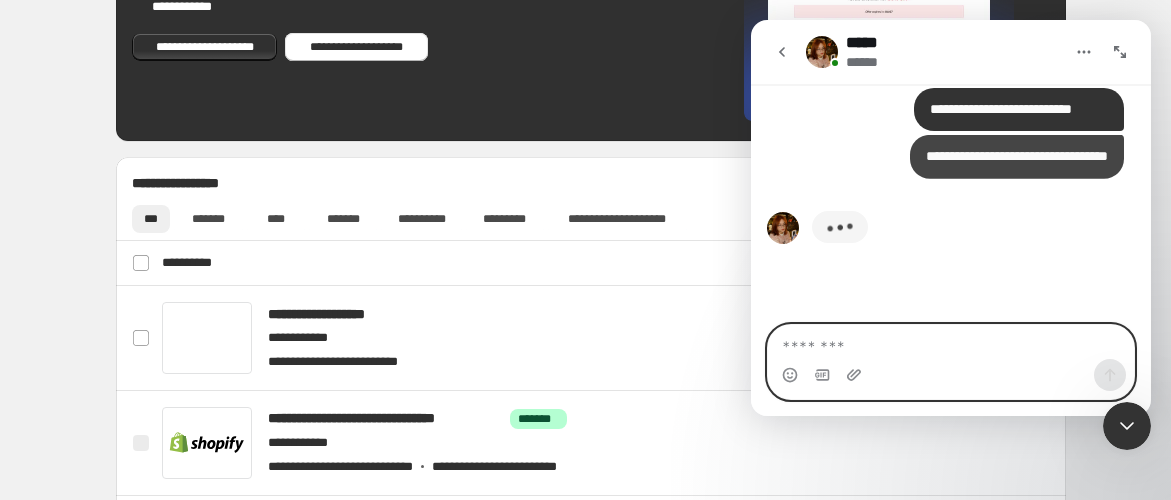 scroll, scrollTop: 3948, scrollLeft: 0, axis: vertical 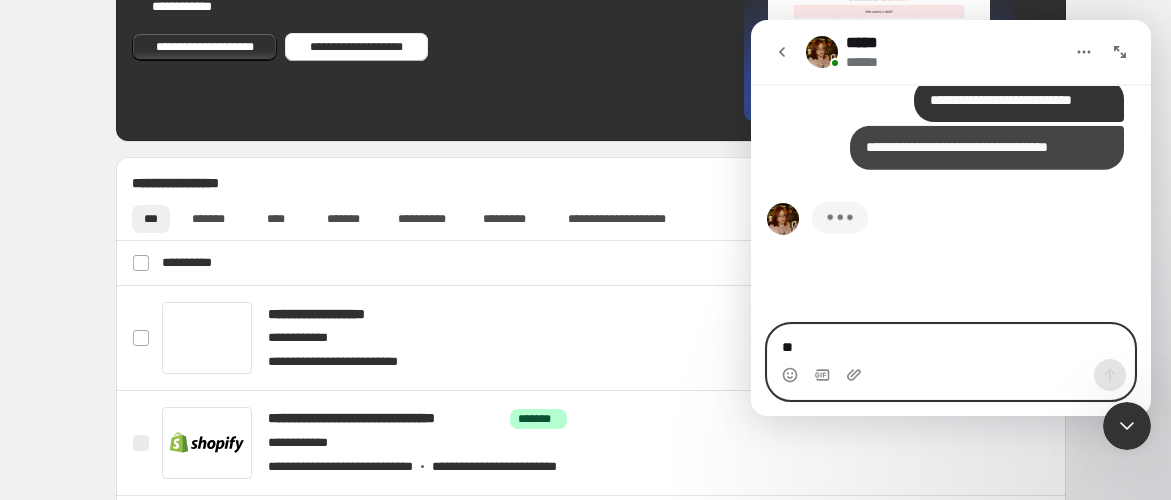 type on "*" 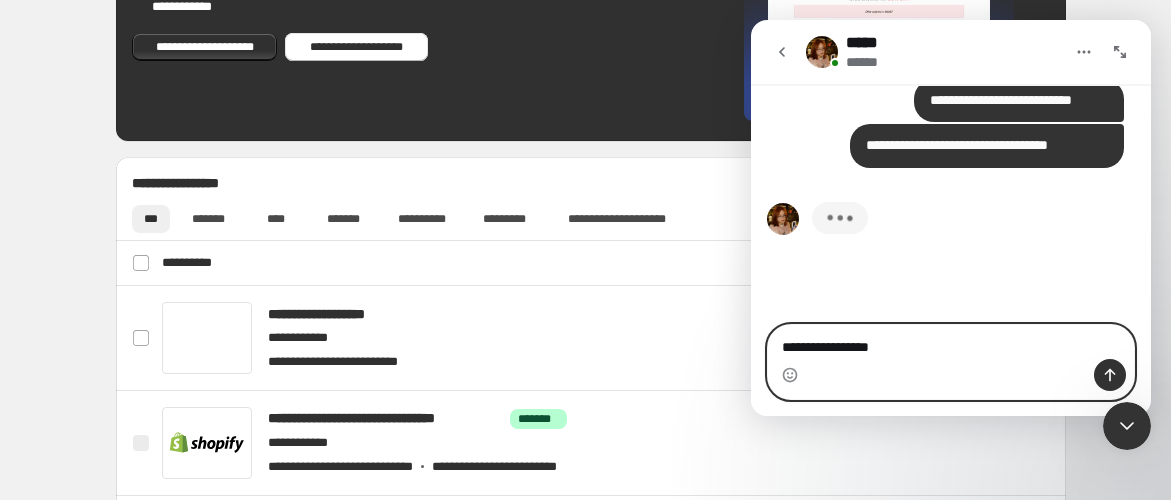 type on "**********" 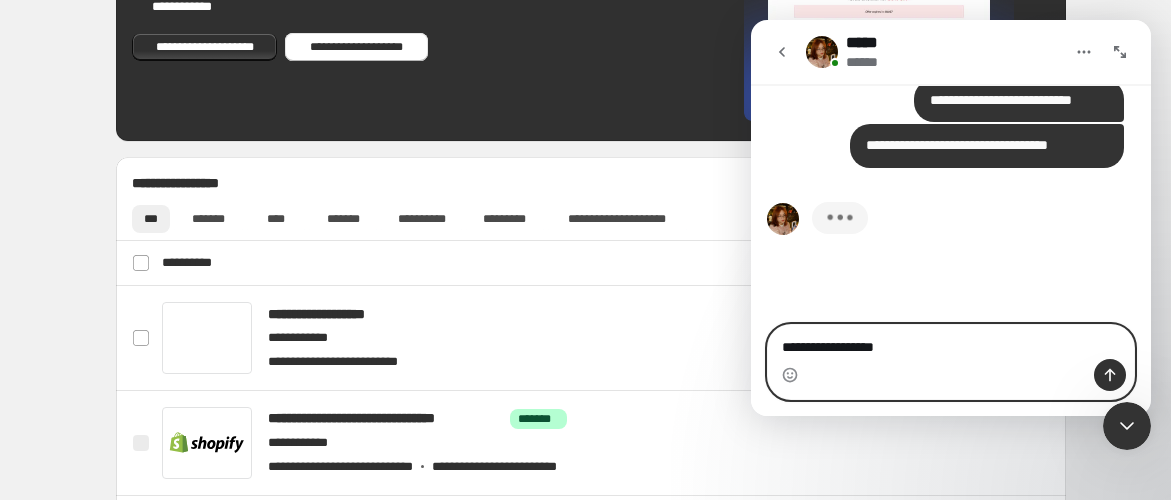 type 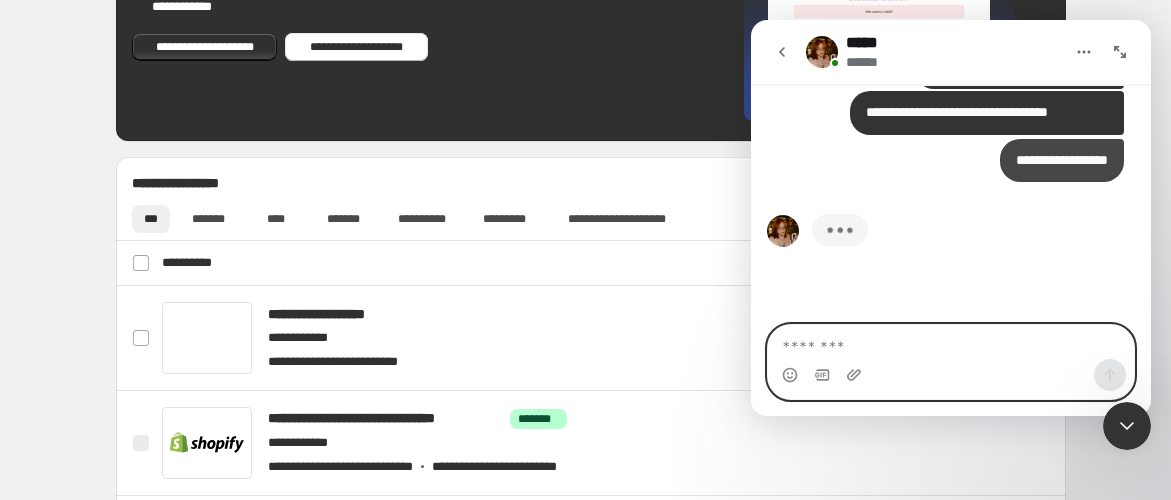 scroll, scrollTop: 3994, scrollLeft: 0, axis: vertical 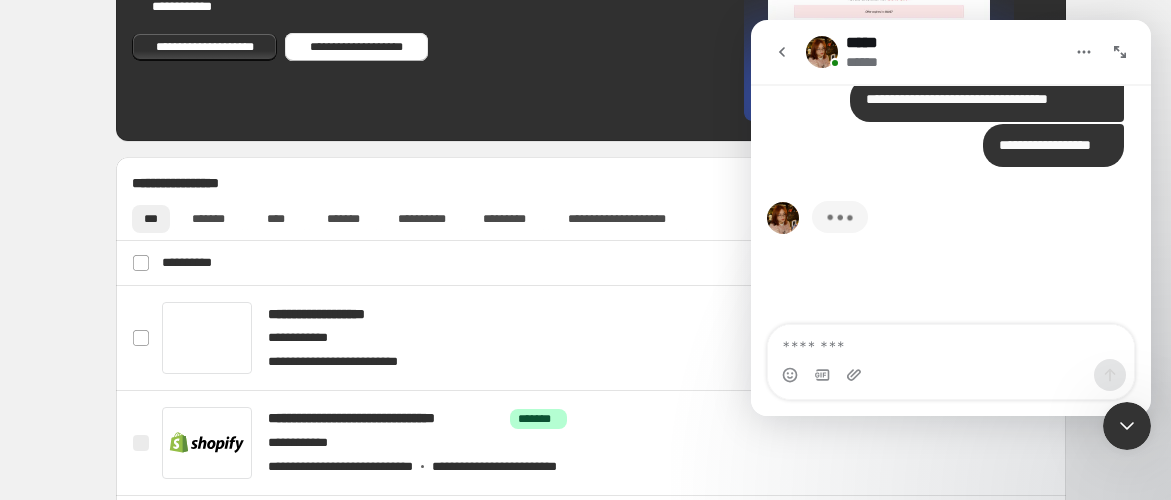 drag, startPoint x: 1140, startPoint y: 425, endPoint x: 2090, endPoint y: 746, distance: 1002.76666 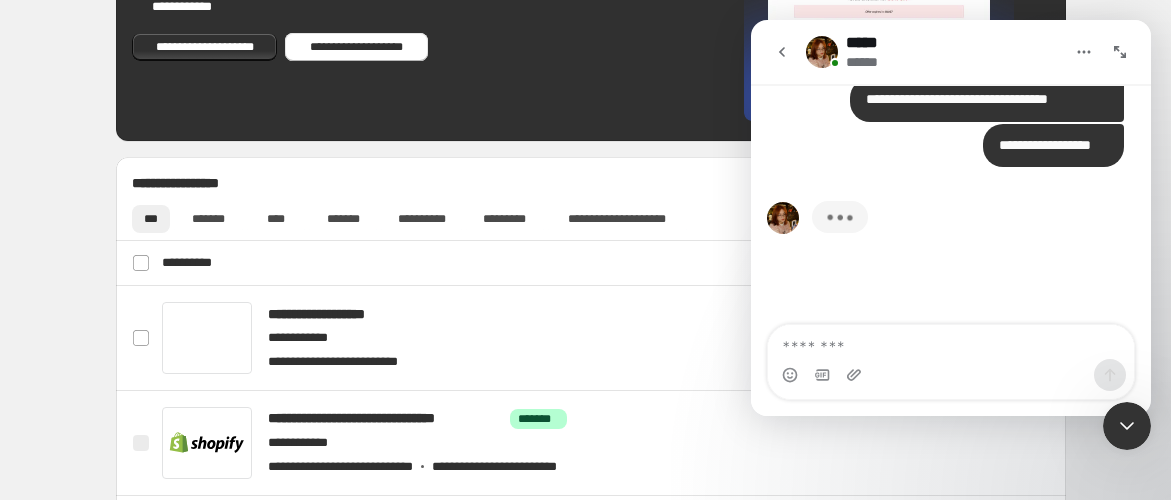 click at bounding box center (1127, 426) 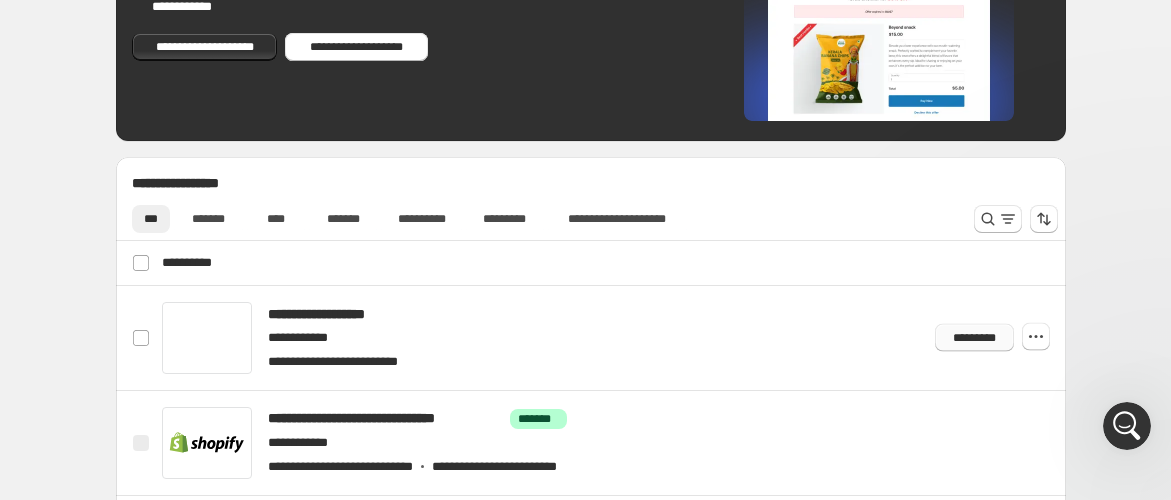 scroll, scrollTop: 0, scrollLeft: 0, axis: both 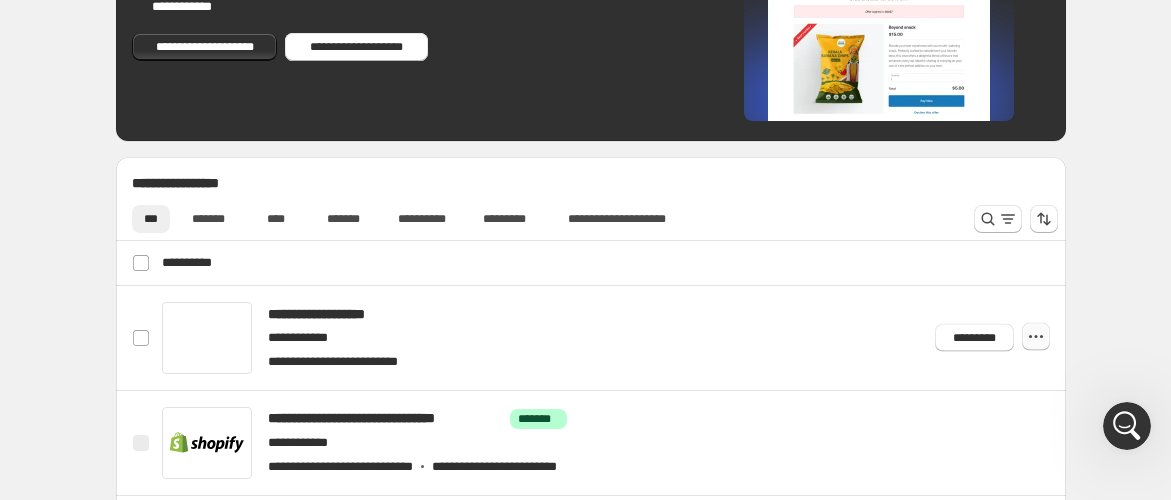 click at bounding box center (1036, 336) 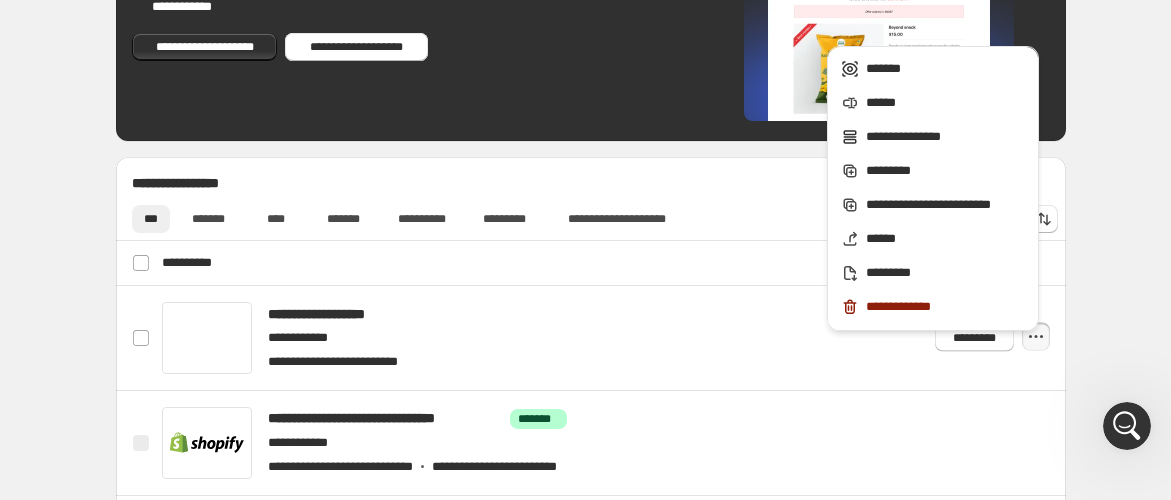 click on "**********" at bounding box center (591, 379) 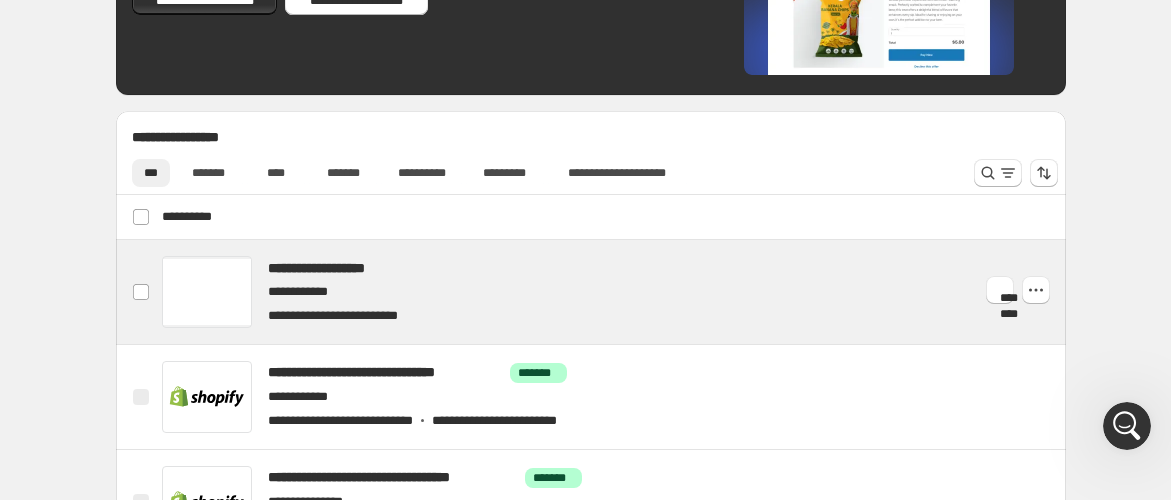 scroll, scrollTop: 666, scrollLeft: 0, axis: vertical 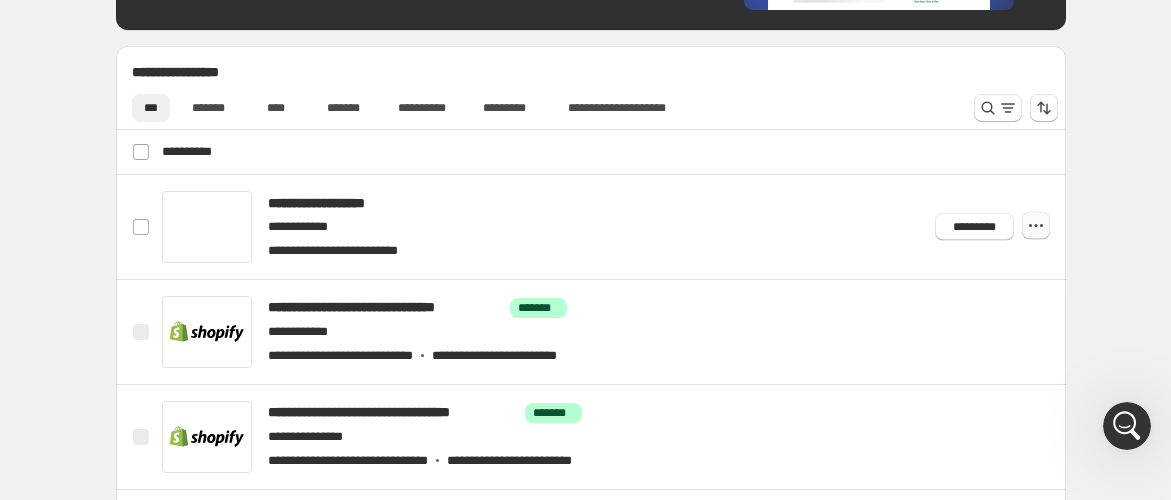 click 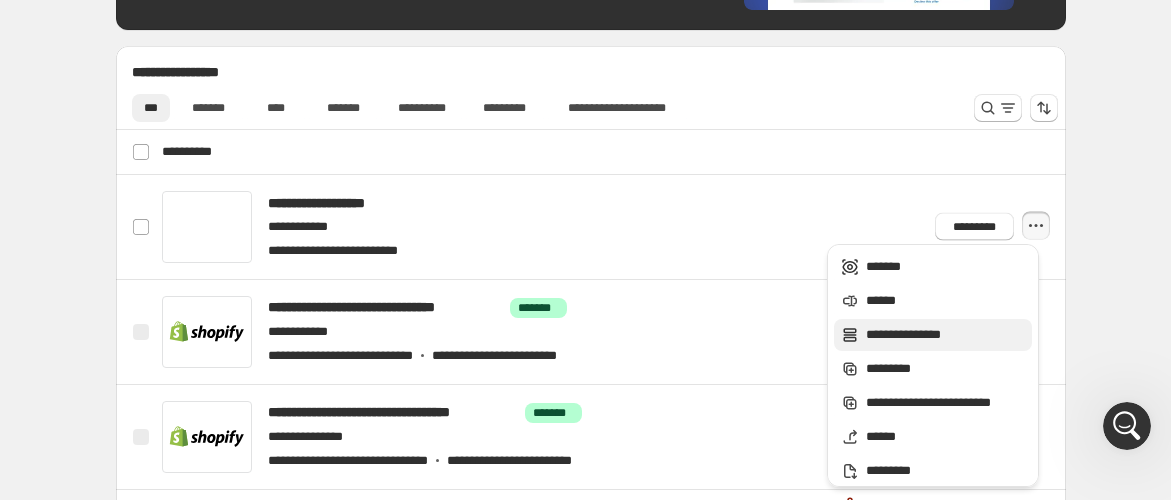 click on "**********" at bounding box center (946, 335) 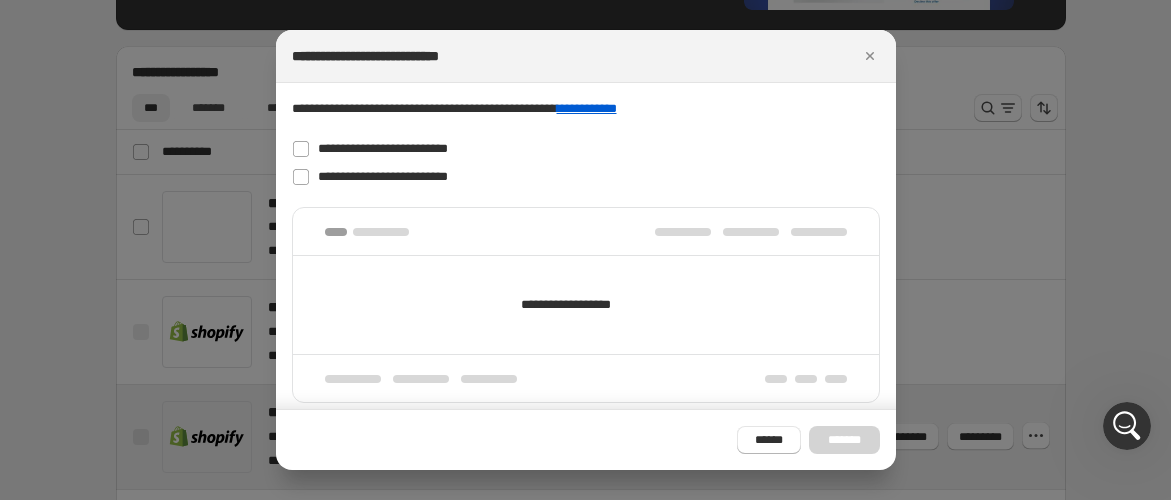 drag, startPoint x: 760, startPoint y: 437, endPoint x: 750, endPoint y: 418, distance: 21.470911 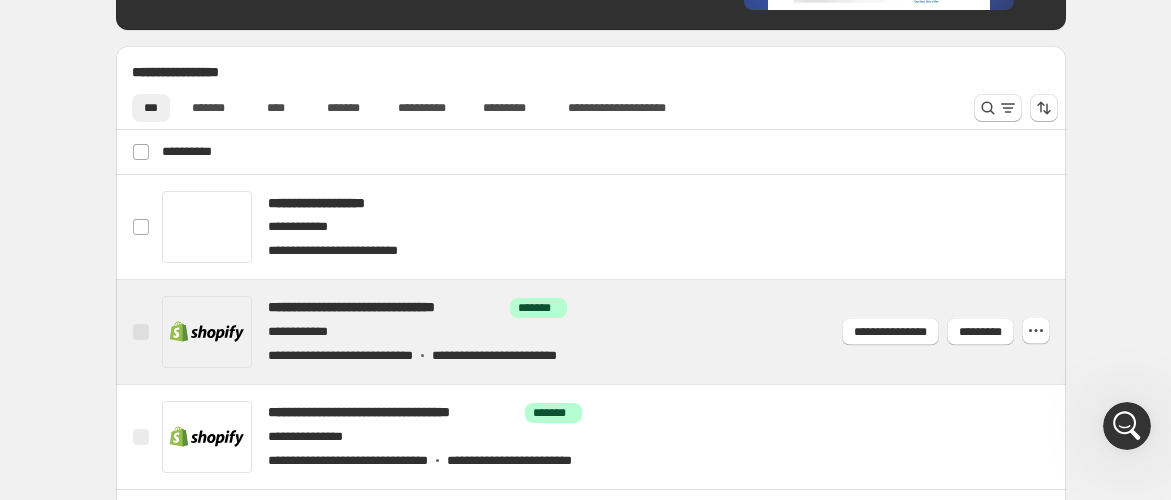 scroll, scrollTop: 665, scrollLeft: 0, axis: vertical 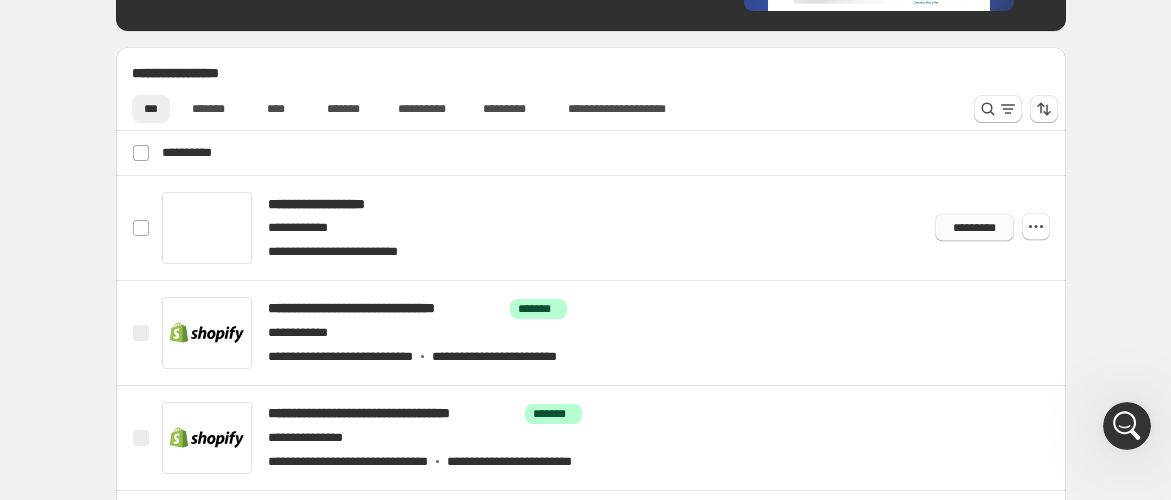 click on "*********" at bounding box center (974, 228) 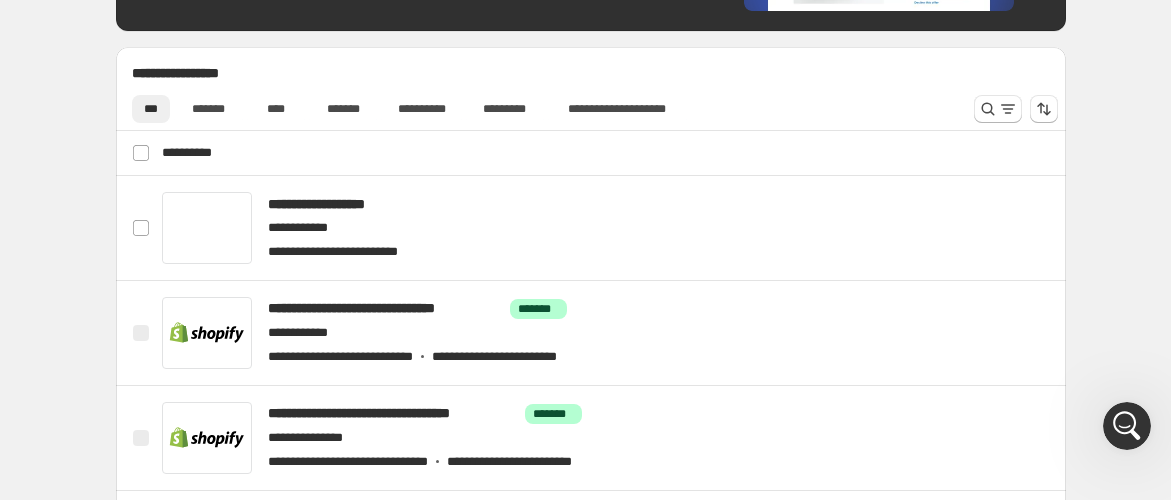 drag, startPoint x: 1110, startPoint y: 432, endPoint x: 2194, endPoint y: 818, distance: 1150.6746 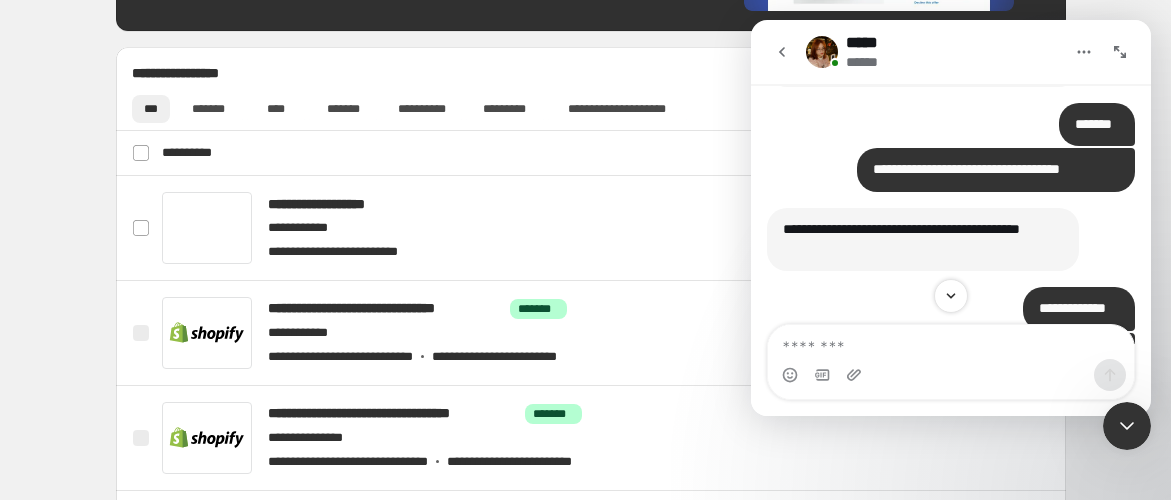 scroll, scrollTop: 3554, scrollLeft: 0, axis: vertical 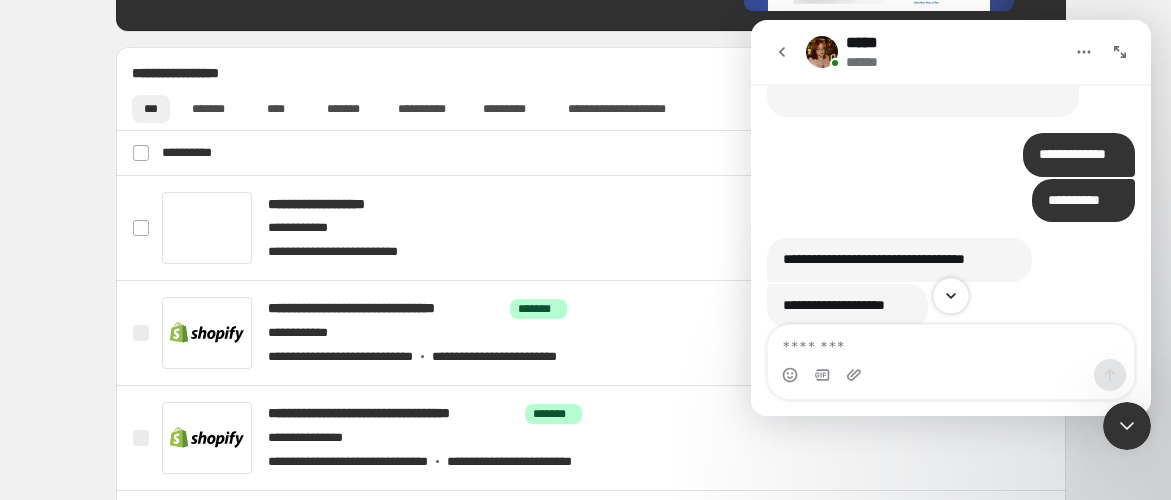 click 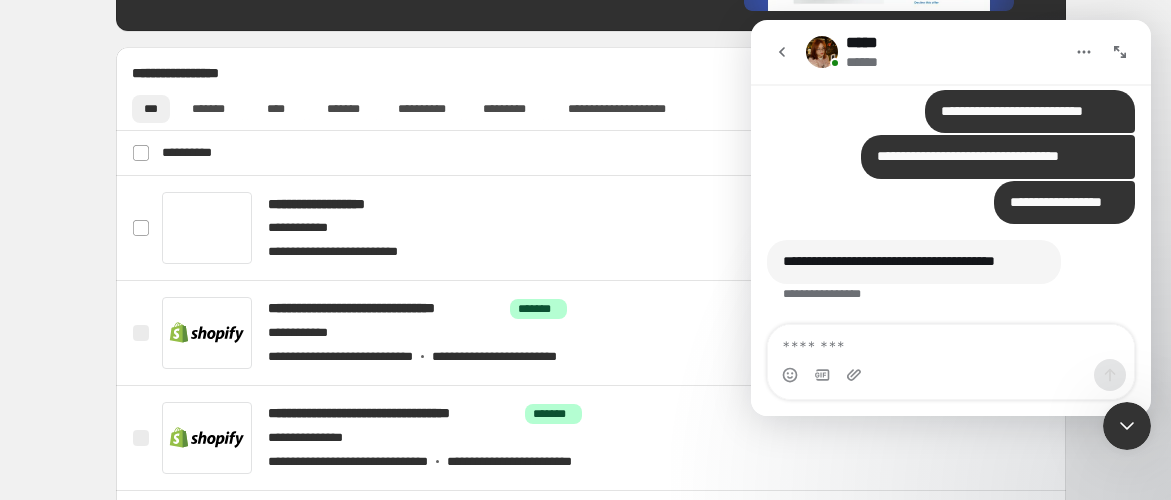 scroll, scrollTop: 3976, scrollLeft: 0, axis: vertical 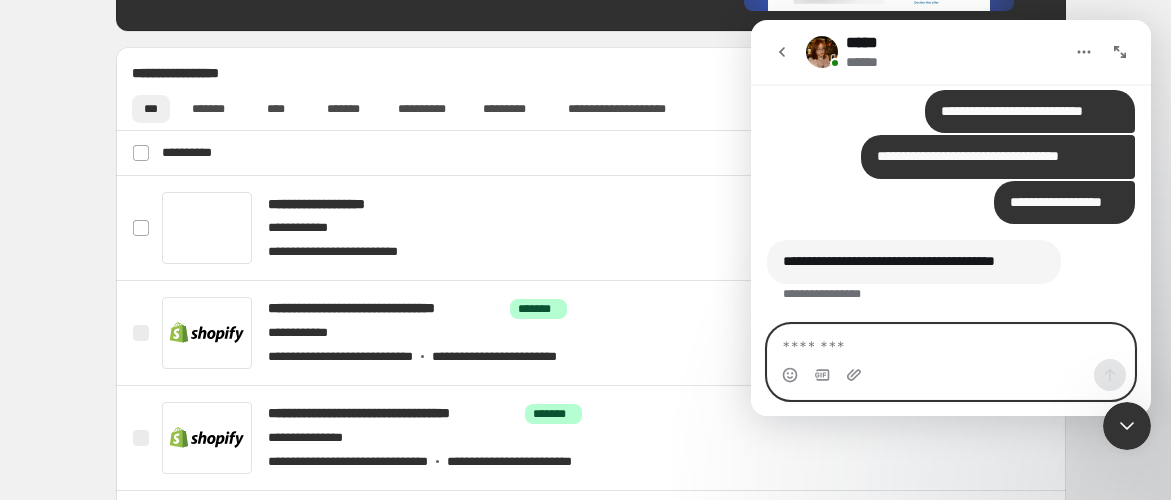 click at bounding box center [951, 342] 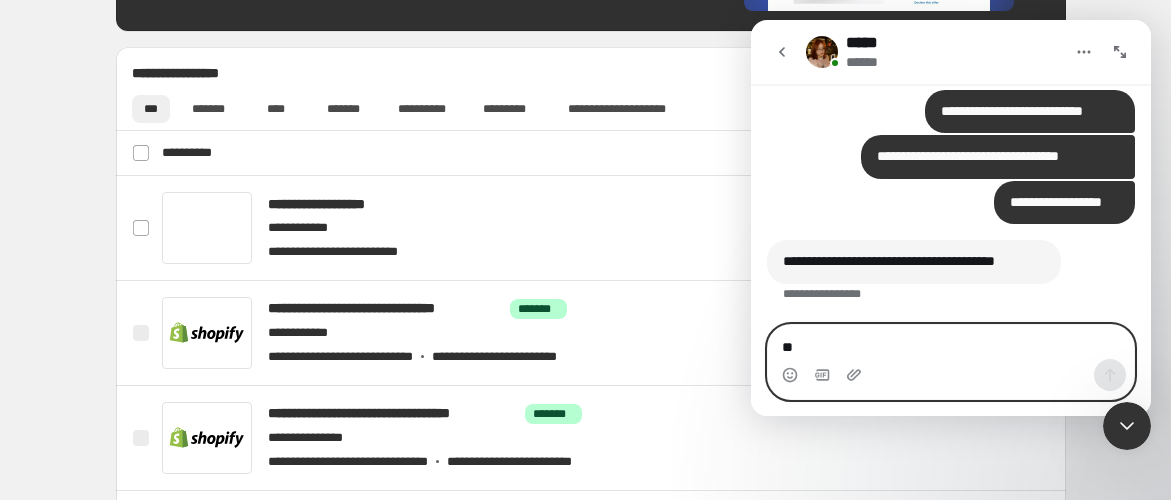 type on "*" 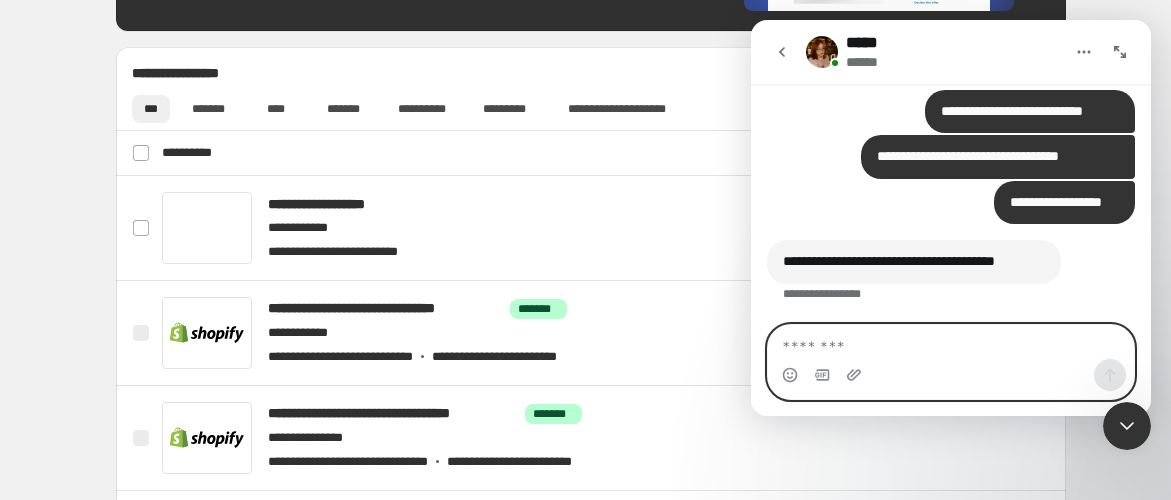 type on "*" 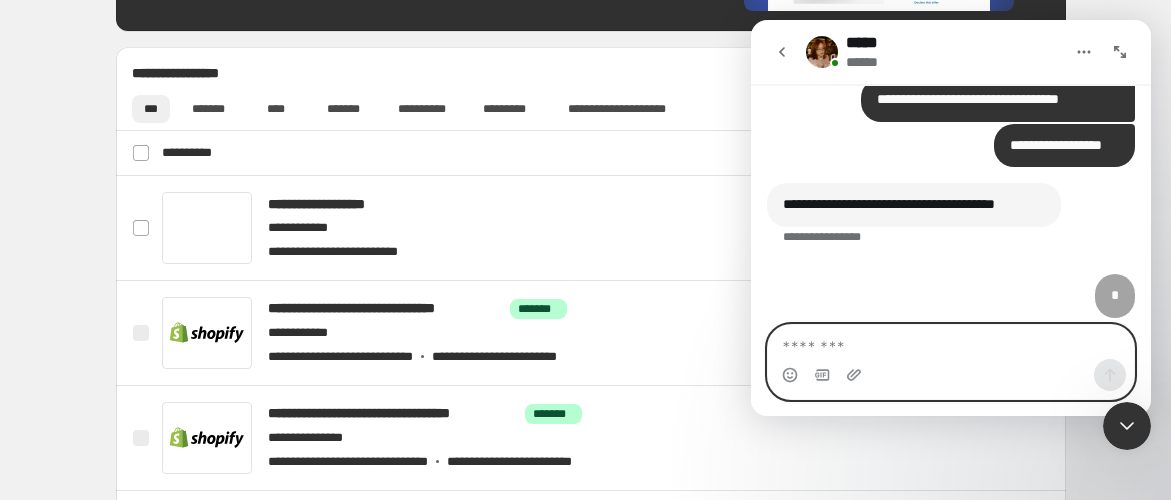 scroll, scrollTop: 4035, scrollLeft: 0, axis: vertical 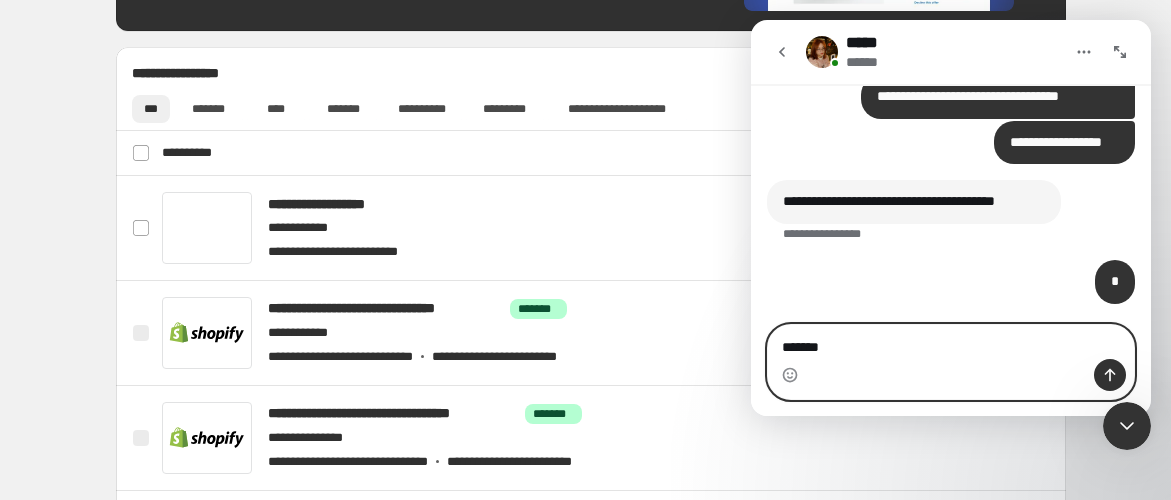 type on "********" 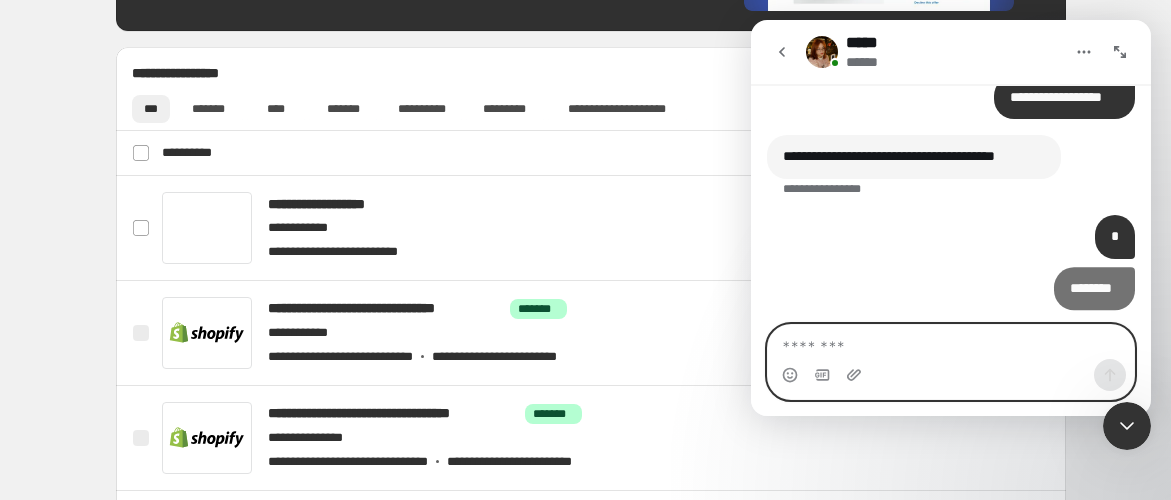 scroll, scrollTop: 4081, scrollLeft: 0, axis: vertical 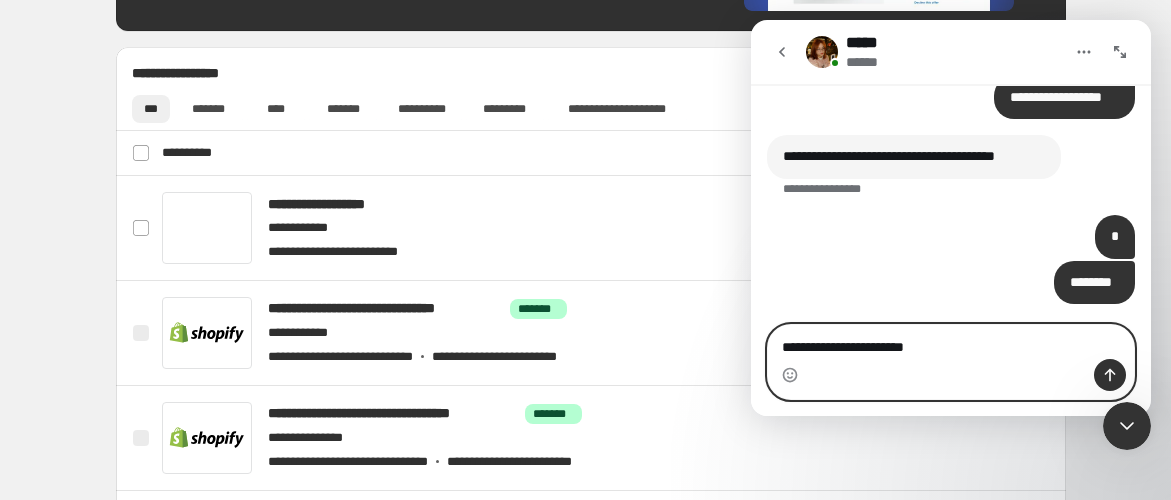 type on "**********" 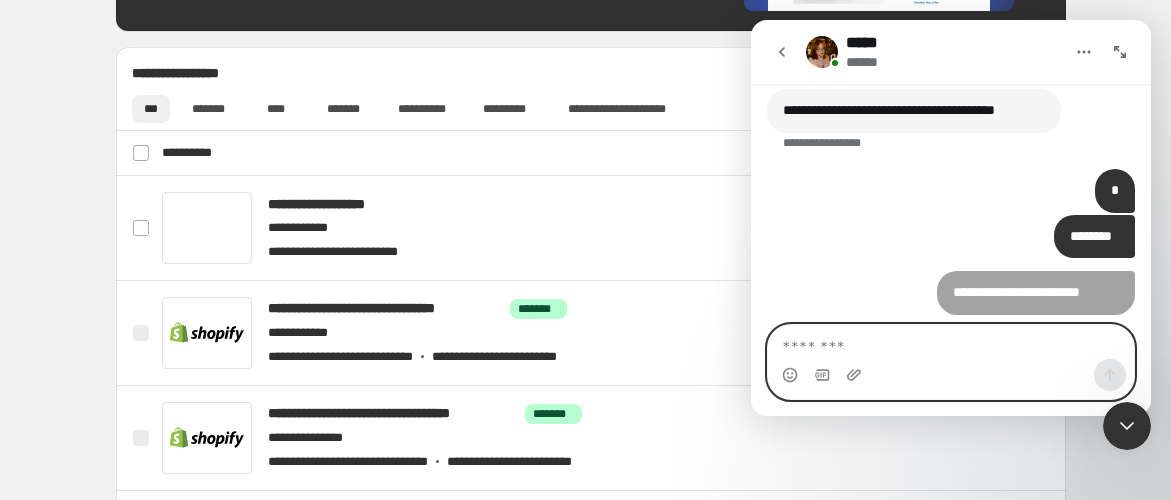 scroll, scrollTop: 4127, scrollLeft: 0, axis: vertical 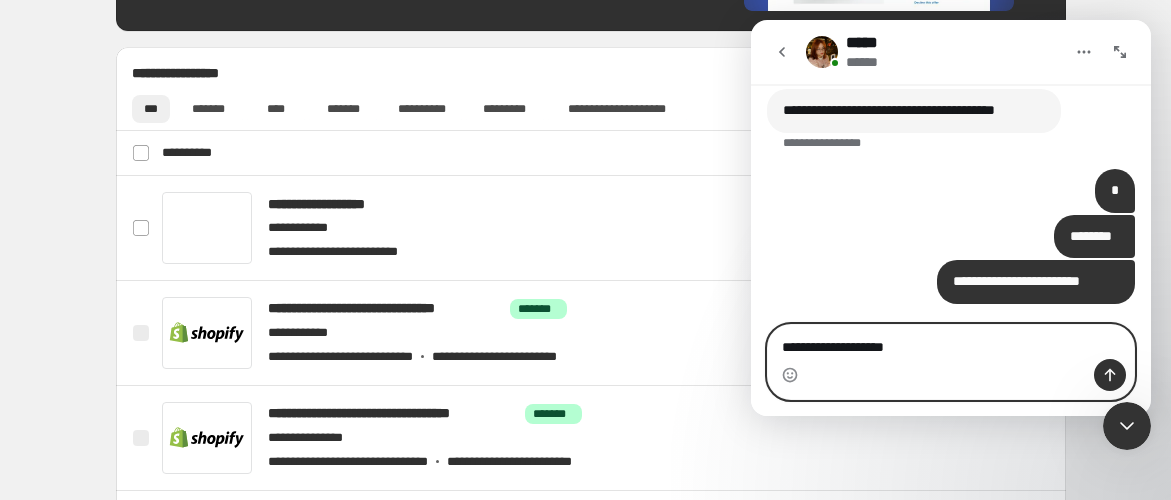 type on "**********" 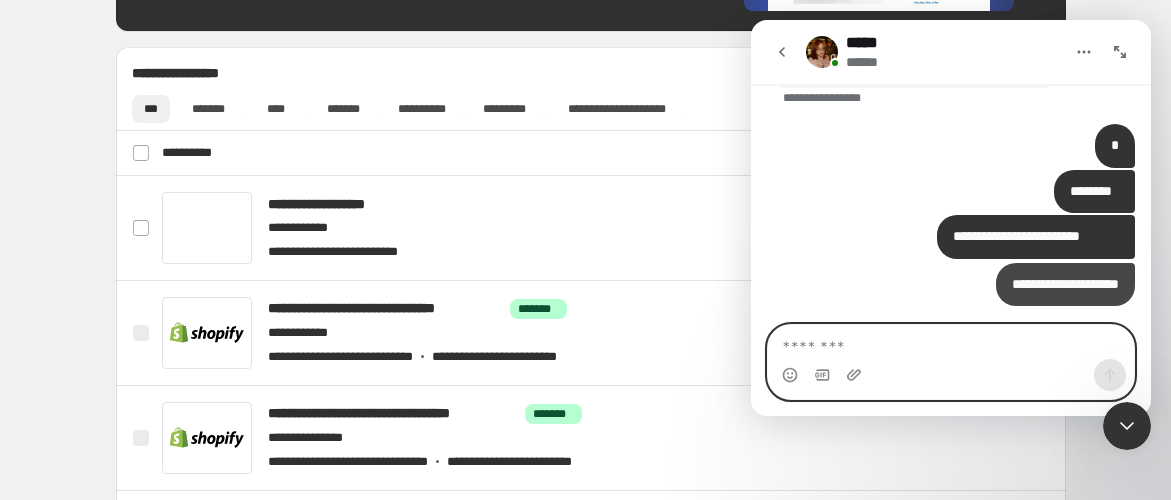 scroll, scrollTop: 4172, scrollLeft: 0, axis: vertical 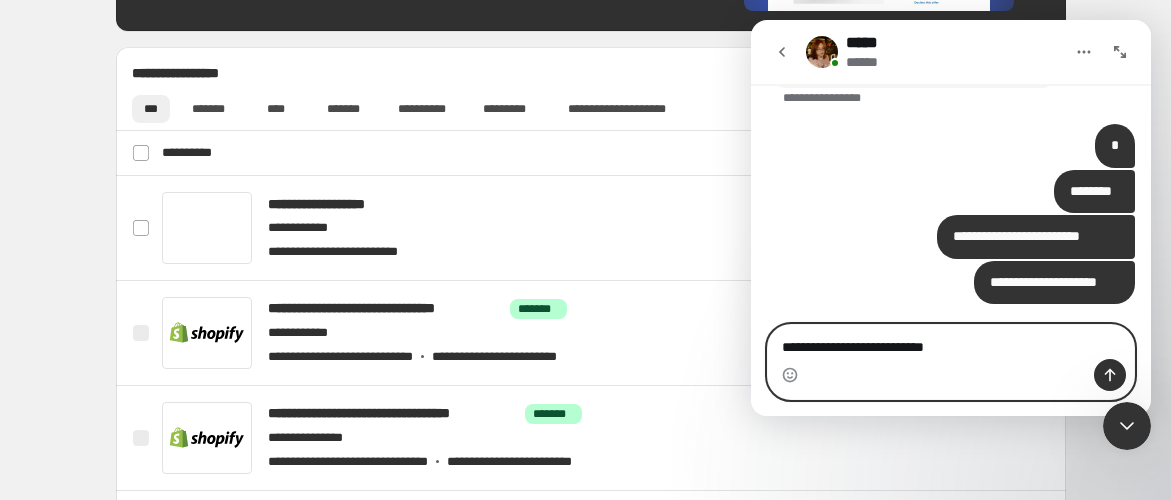 type on "**********" 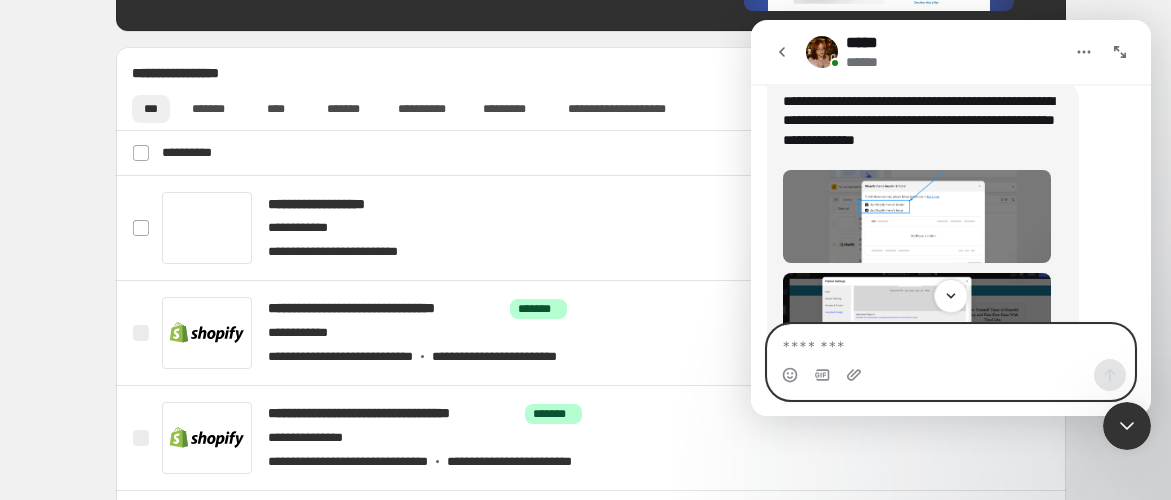 scroll, scrollTop: 3107, scrollLeft: 0, axis: vertical 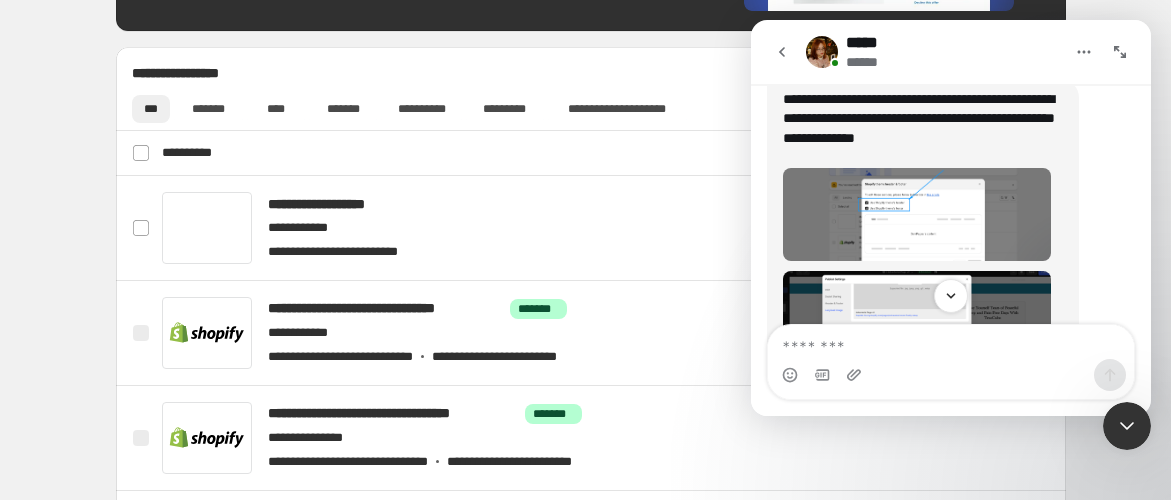 click at bounding box center (917, 214) 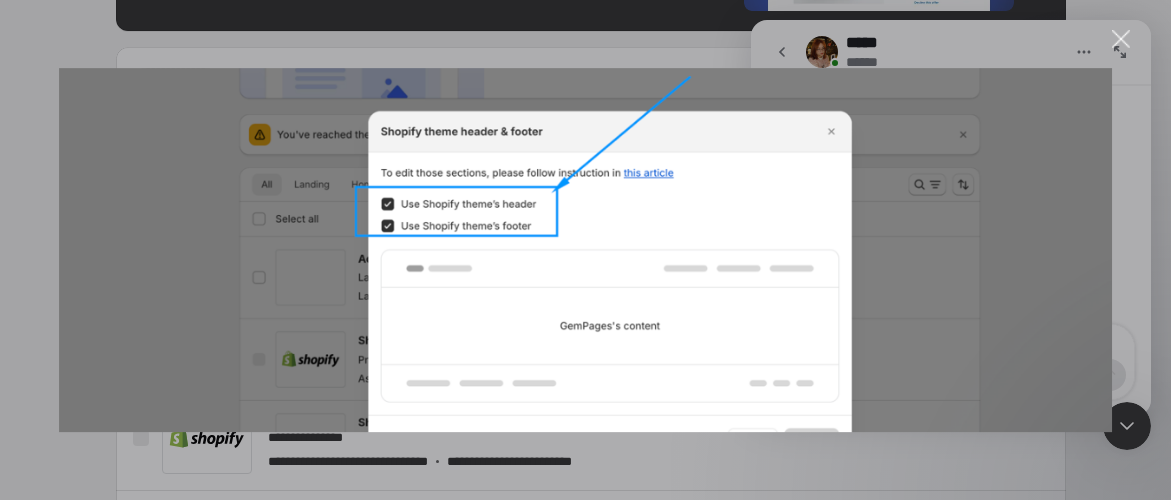 scroll, scrollTop: 0, scrollLeft: 0, axis: both 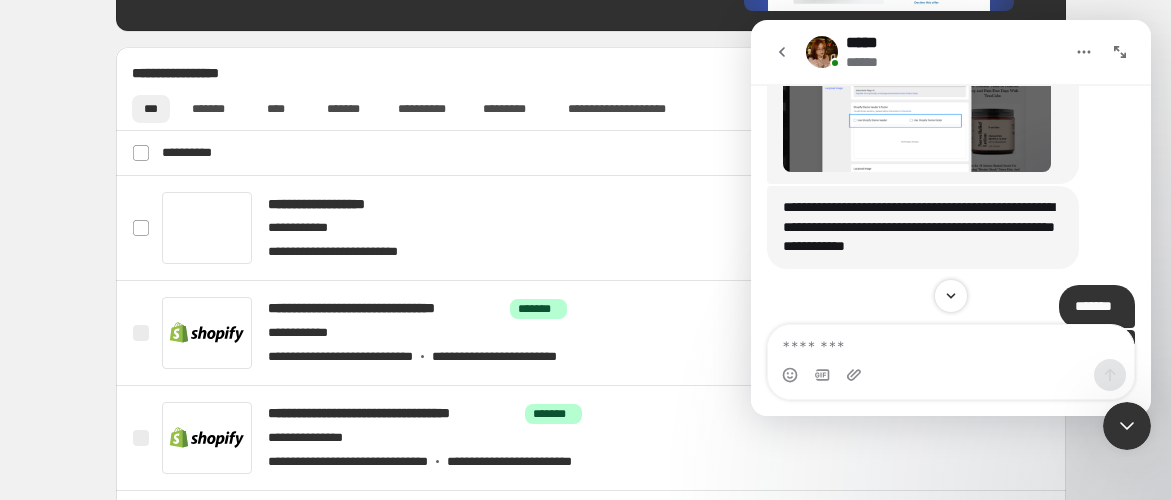 click at bounding box center [917, 110] 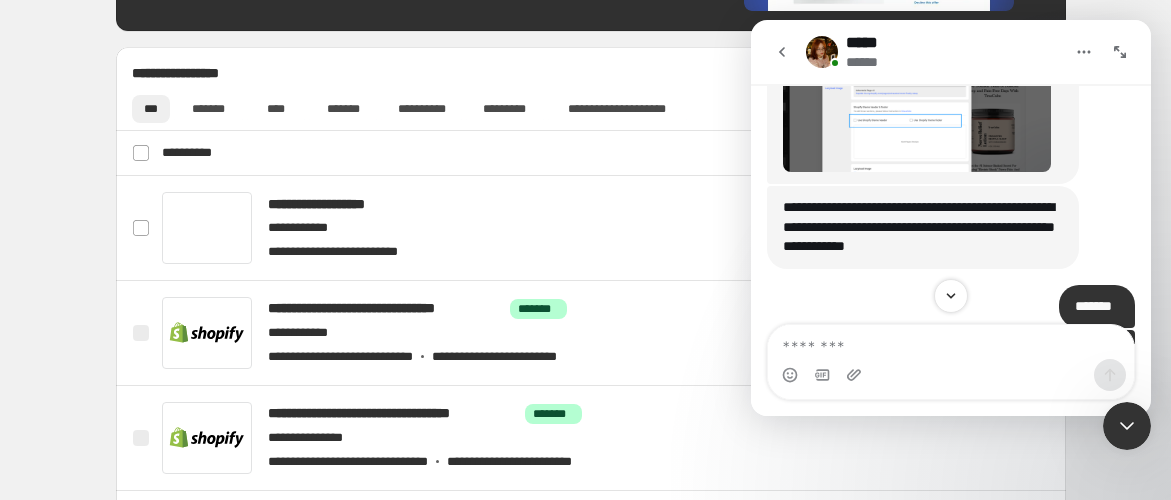 scroll, scrollTop: 0, scrollLeft: 0, axis: both 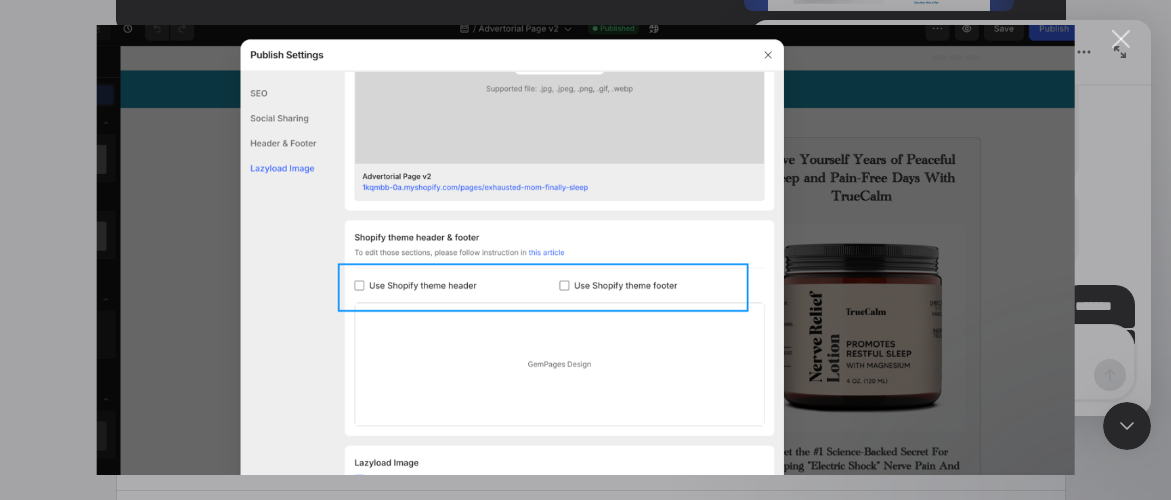 click at bounding box center (1121, 39) 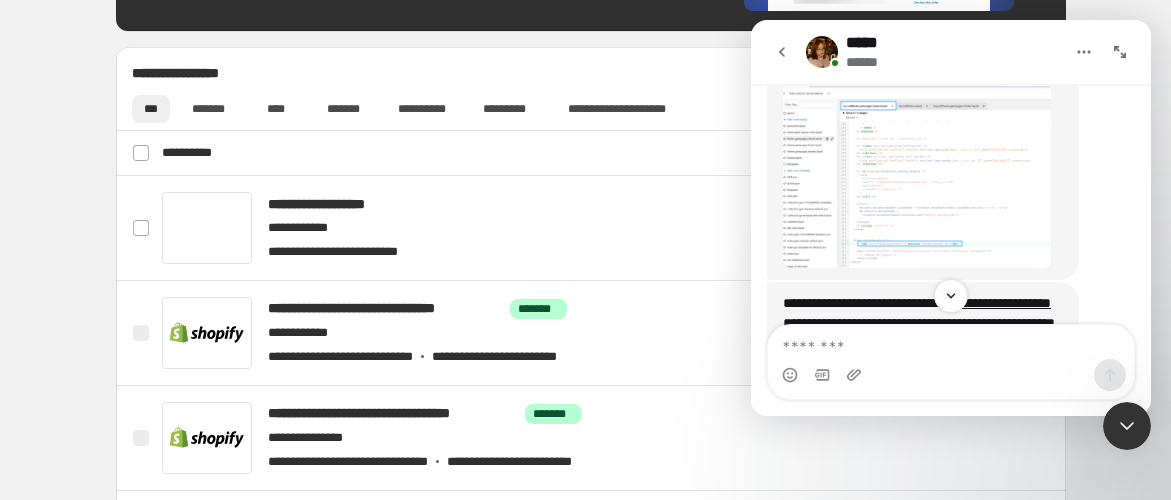 scroll, scrollTop: 2662, scrollLeft: 0, axis: vertical 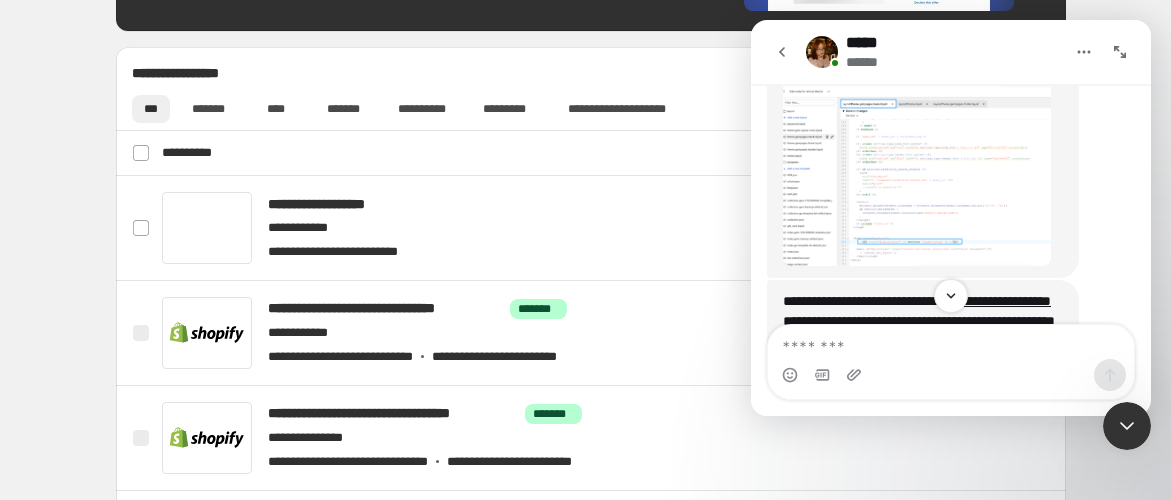 click at bounding box center (917, 173) 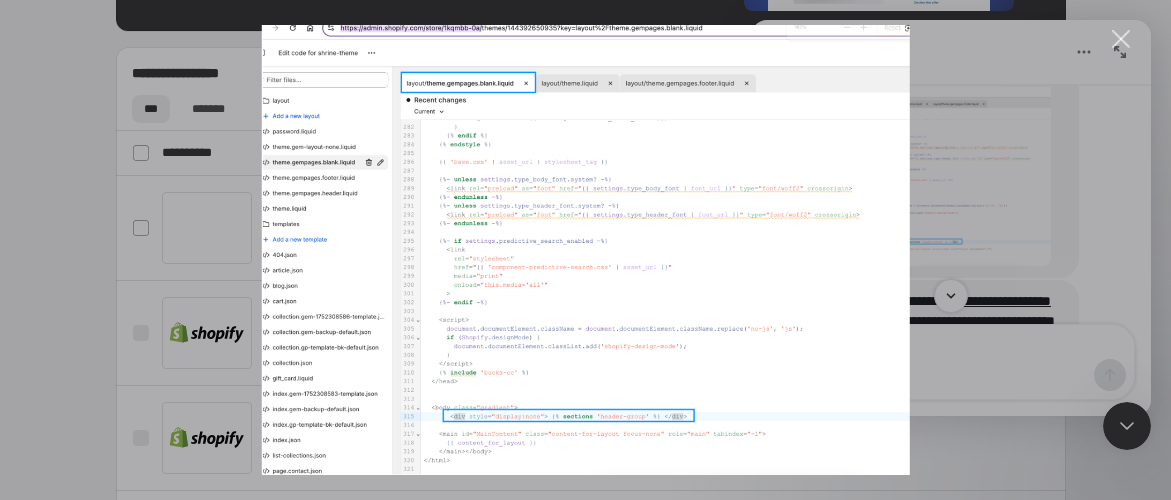 scroll, scrollTop: 0, scrollLeft: 0, axis: both 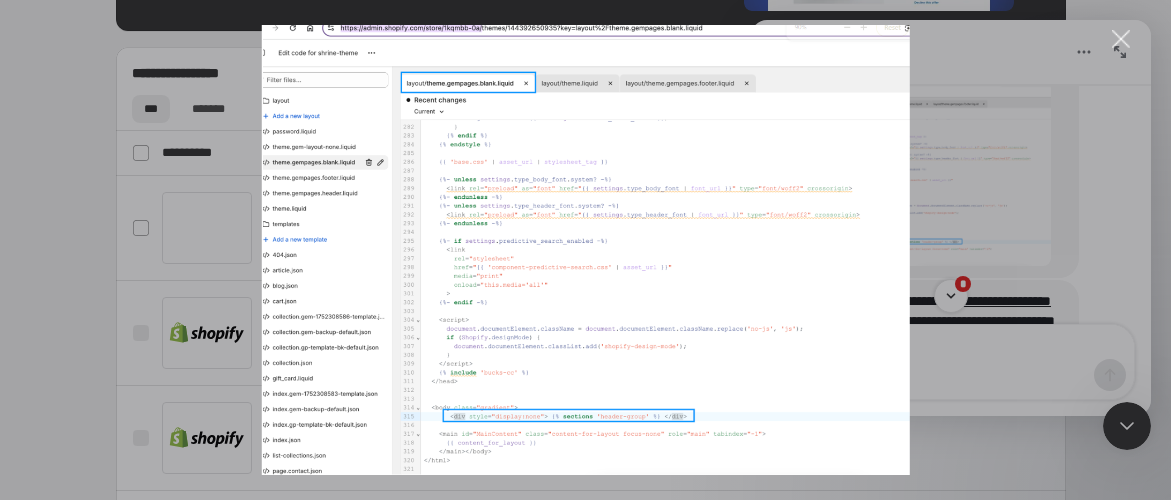 click at bounding box center (585, 250) 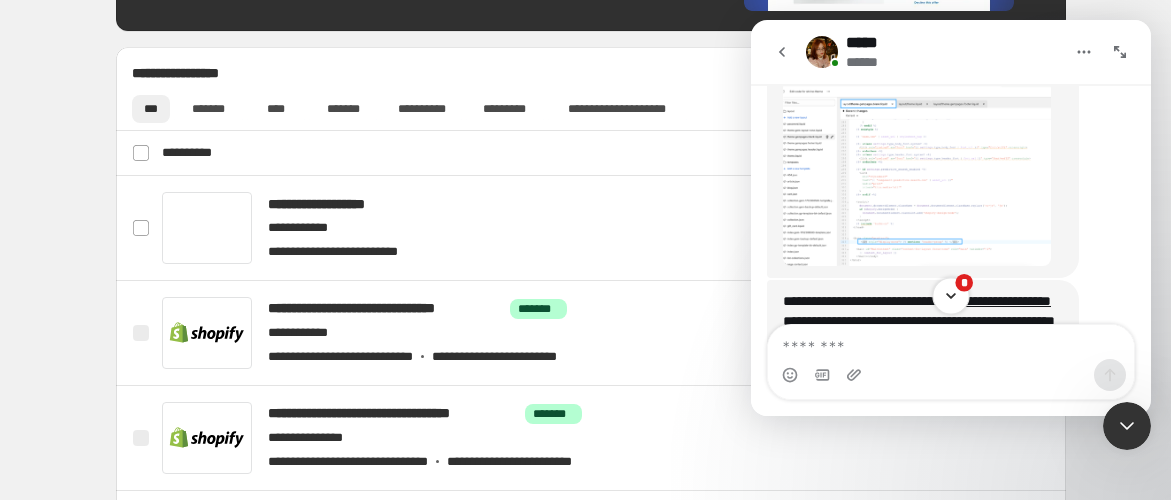 click on "*" at bounding box center [950, 295] 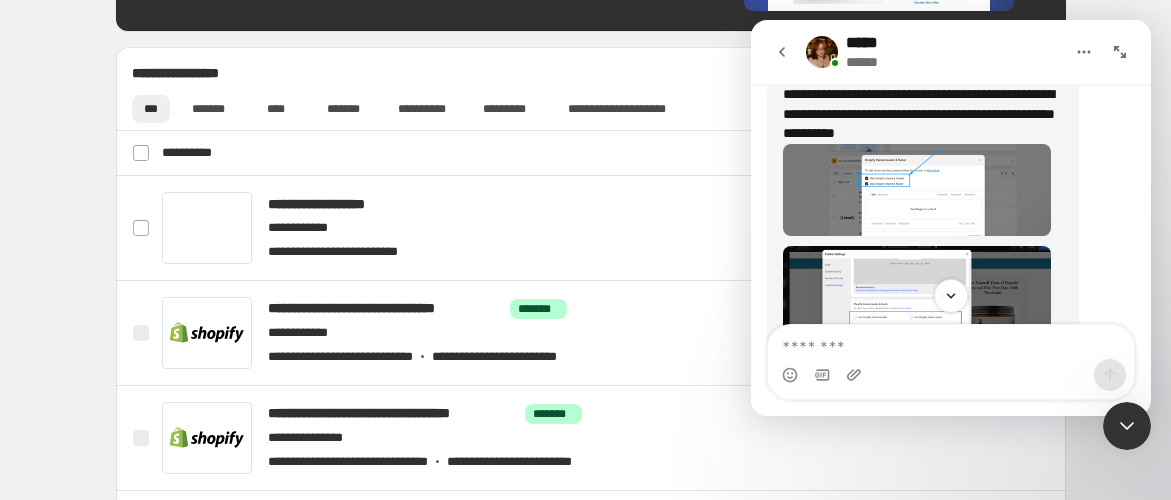 scroll, scrollTop: 4437, scrollLeft: 0, axis: vertical 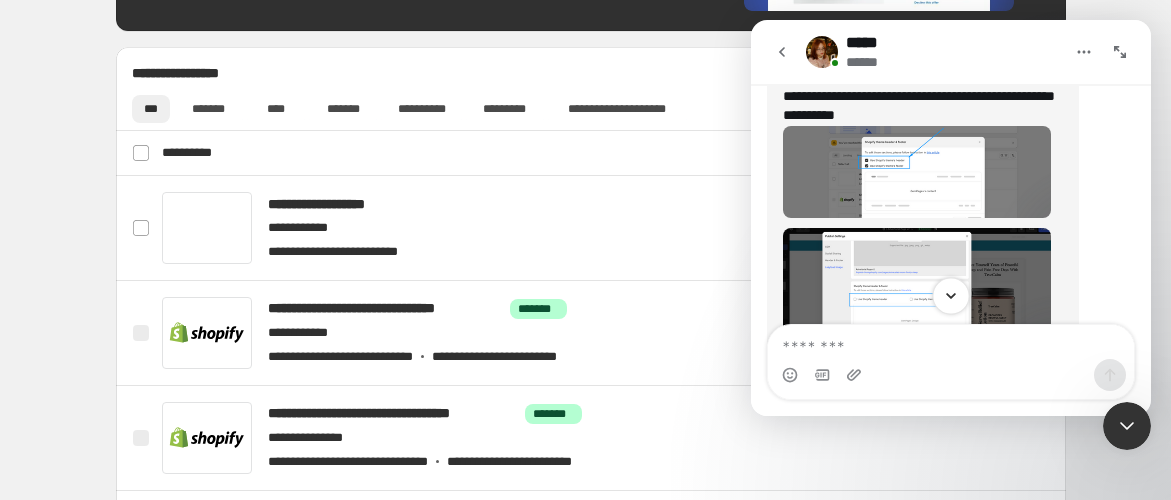 click 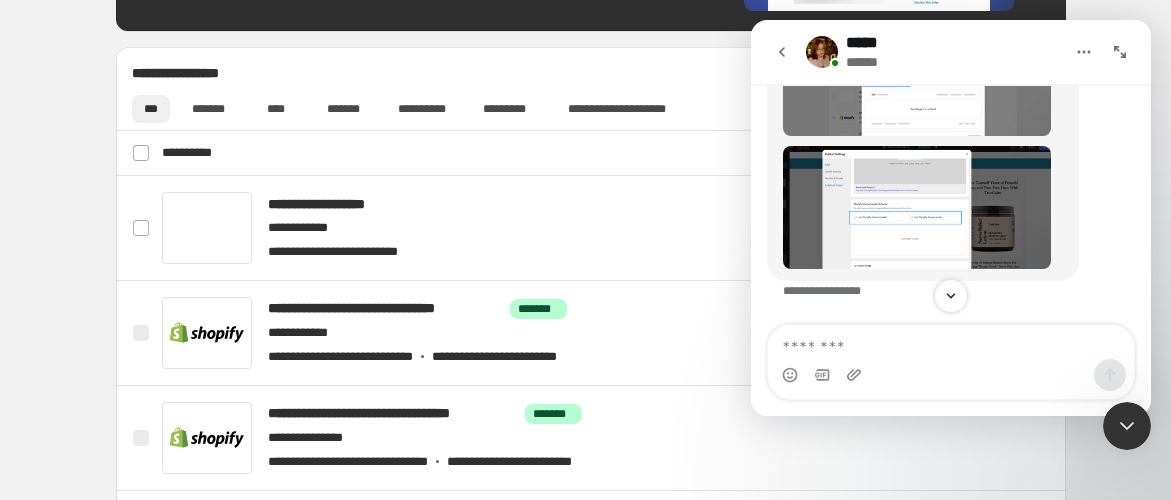 scroll, scrollTop: 4575, scrollLeft: 0, axis: vertical 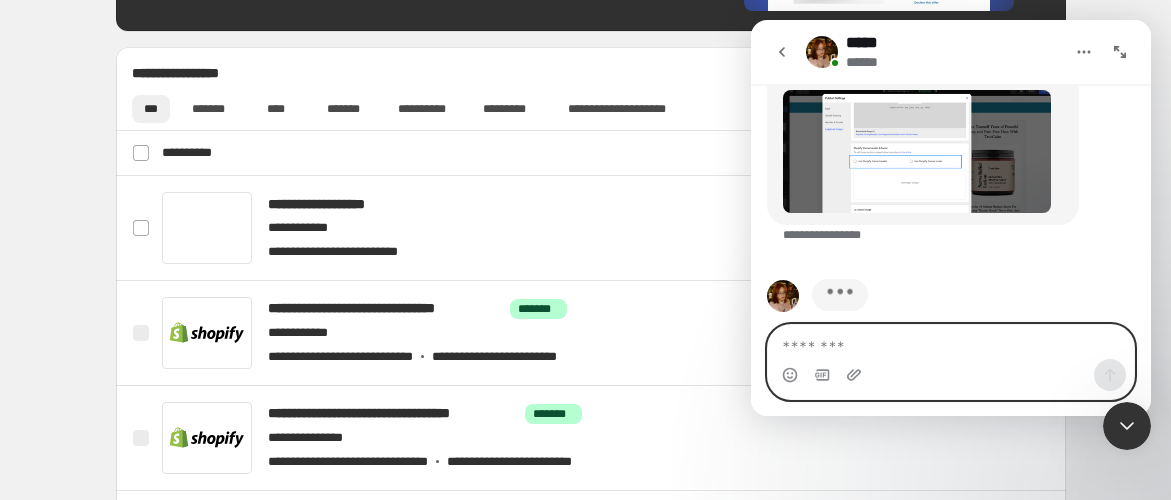 click at bounding box center (951, 342) 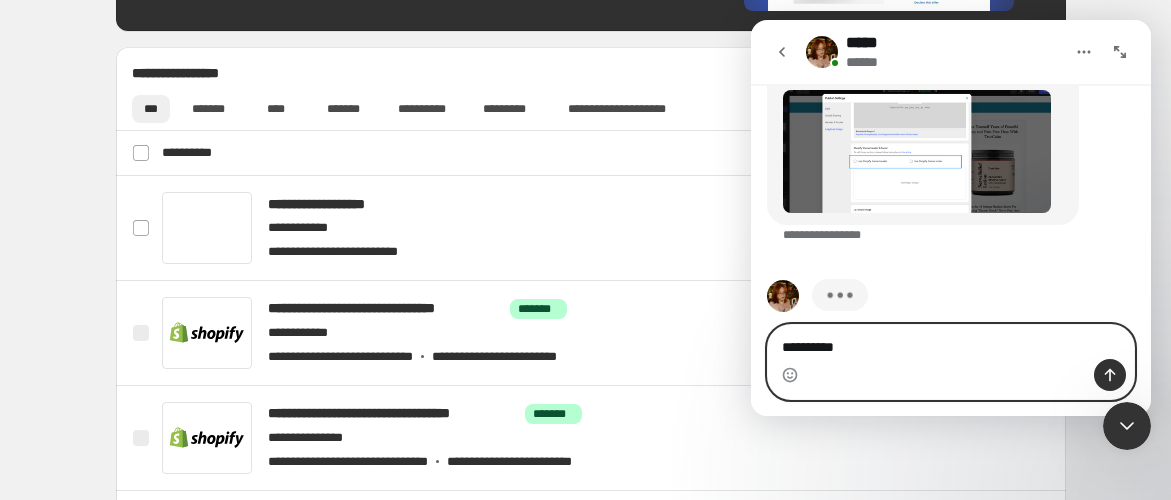 type on "**********" 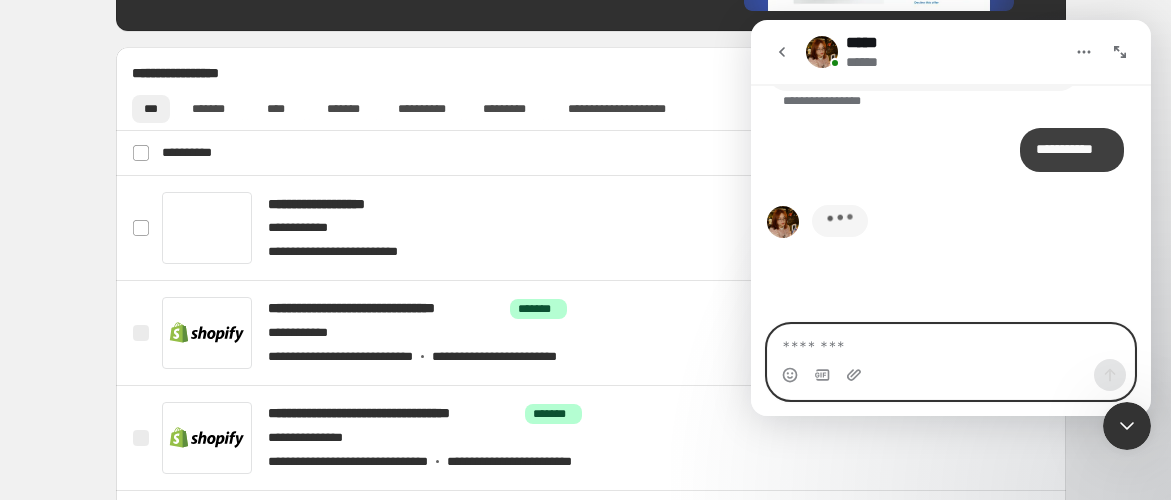 scroll, scrollTop: 4679, scrollLeft: 0, axis: vertical 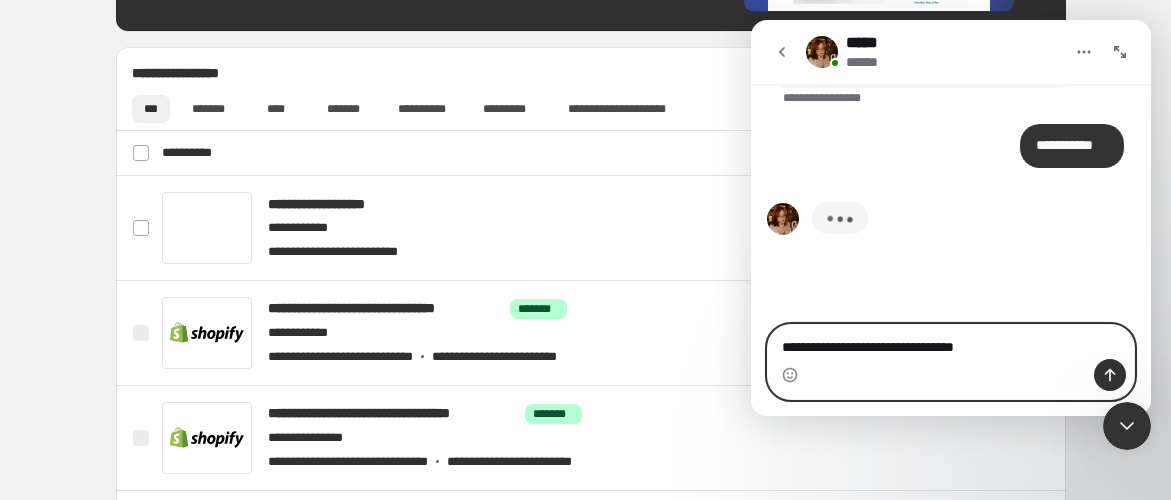 type on "**********" 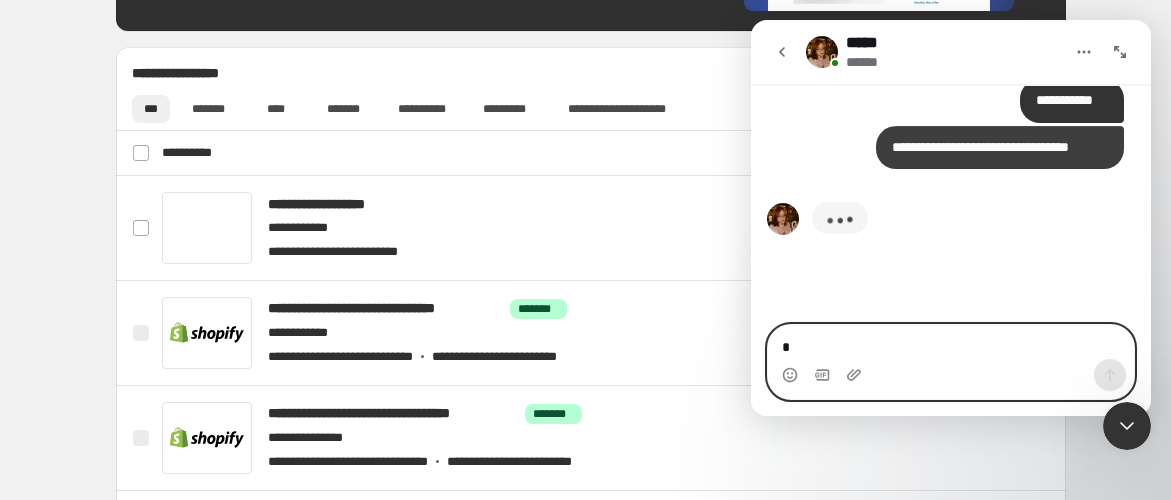 type on "**" 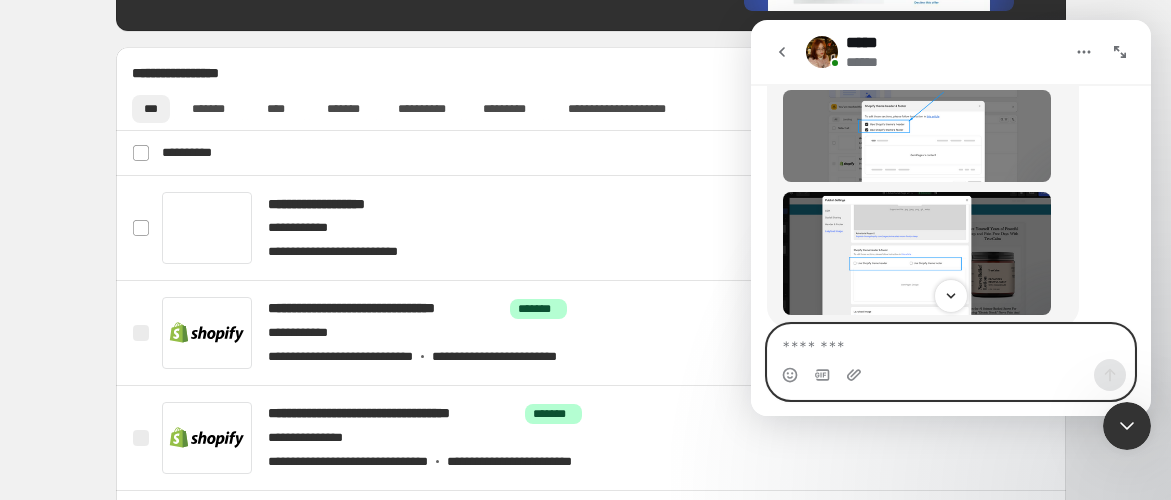 scroll, scrollTop: 4437, scrollLeft: 0, axis: vertical 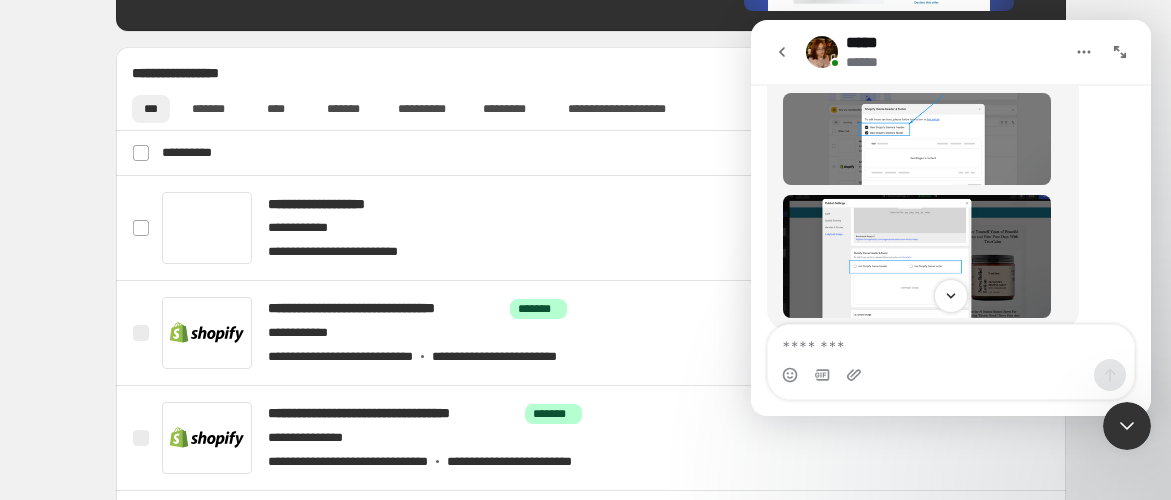 click at bounding box center (951, 296) 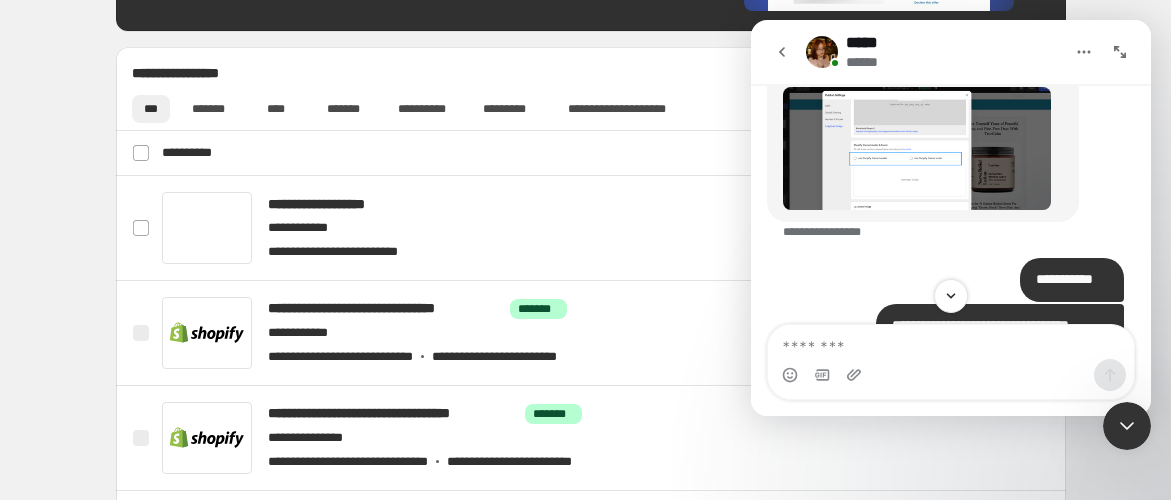 scroll, scrollTop: 4548, scrollLeft: 0, axis: vertical 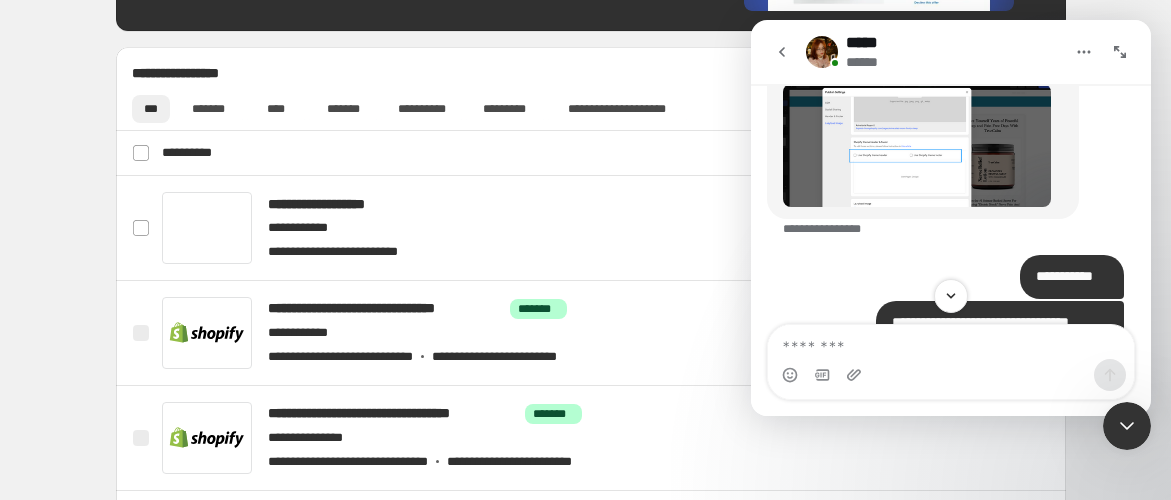 click at bounding box center [917, 145] 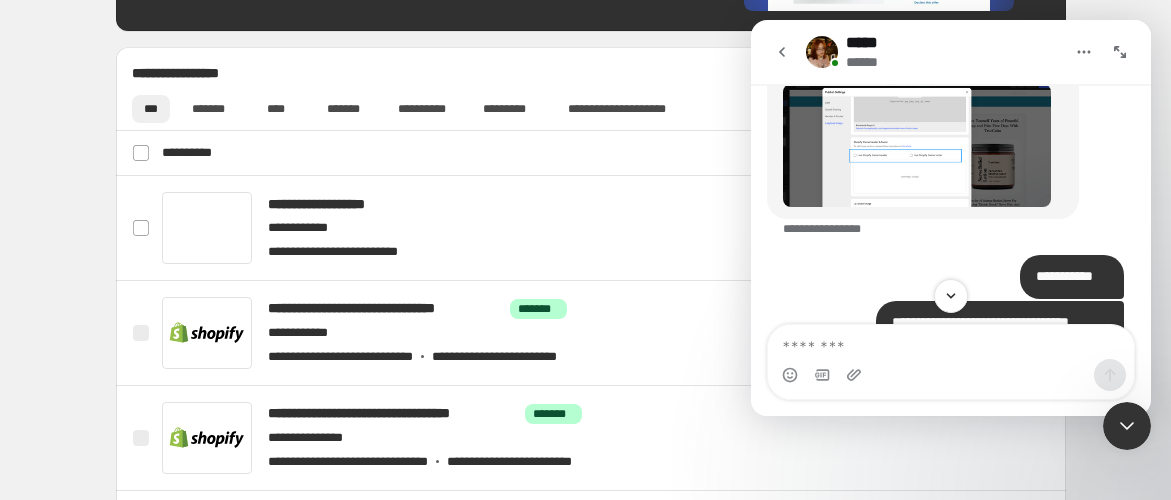 scroll, scrollTop: 0, scrollLeft: 0, axis: both 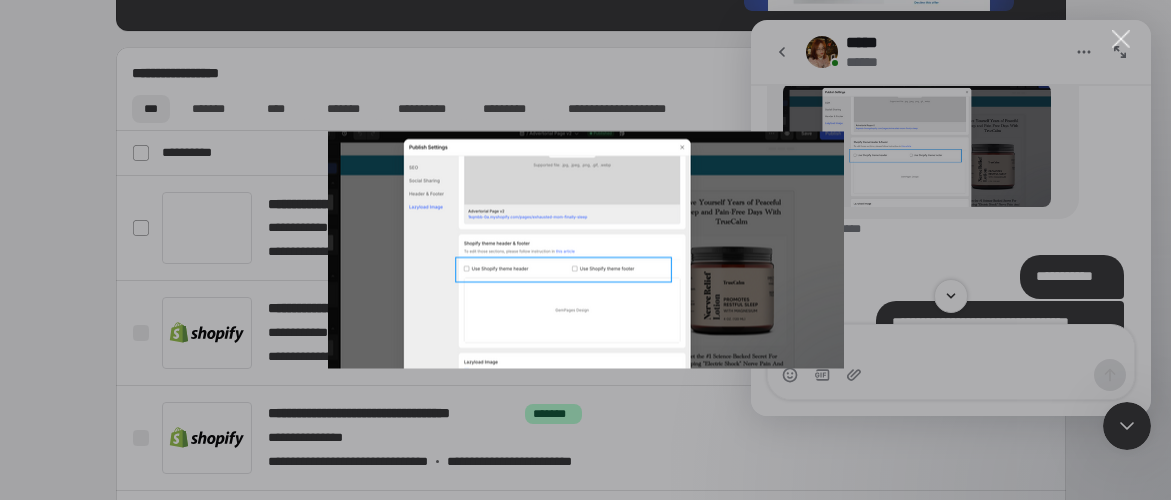 click at bounding box center [585, 250] 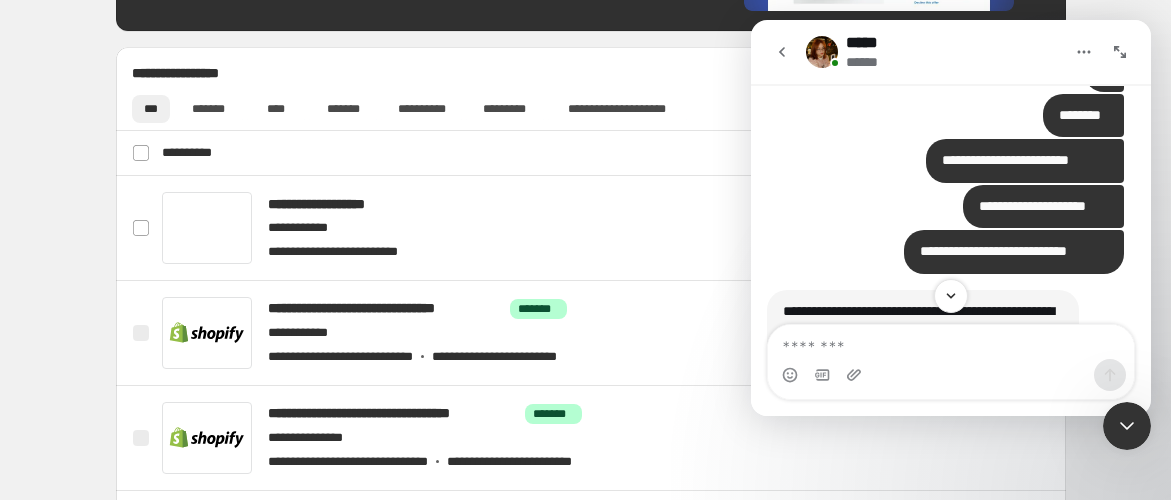 scroll, scrollTop: 3770, scrollLeft: 0, axis: vertical 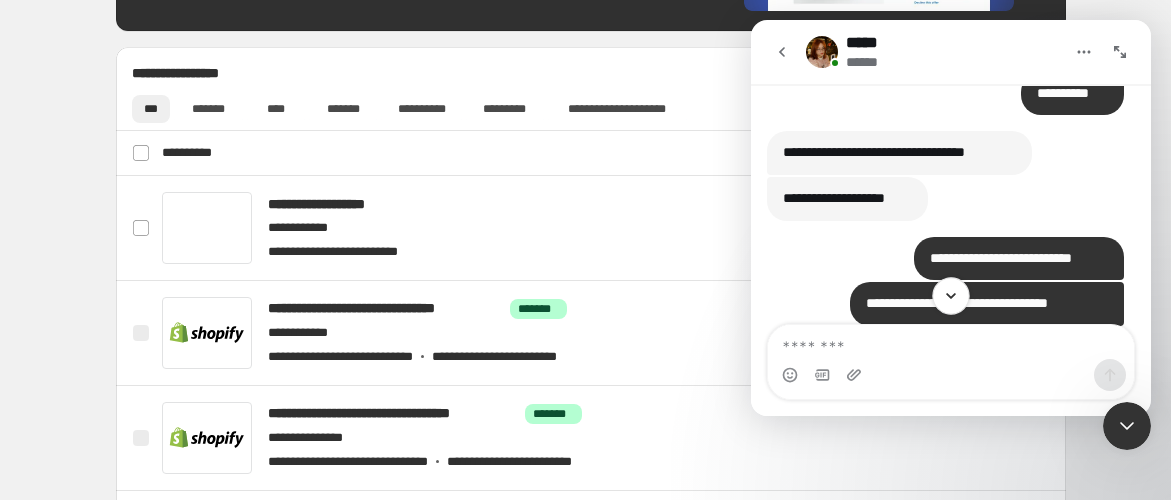 click at bounding box center (950, 295) 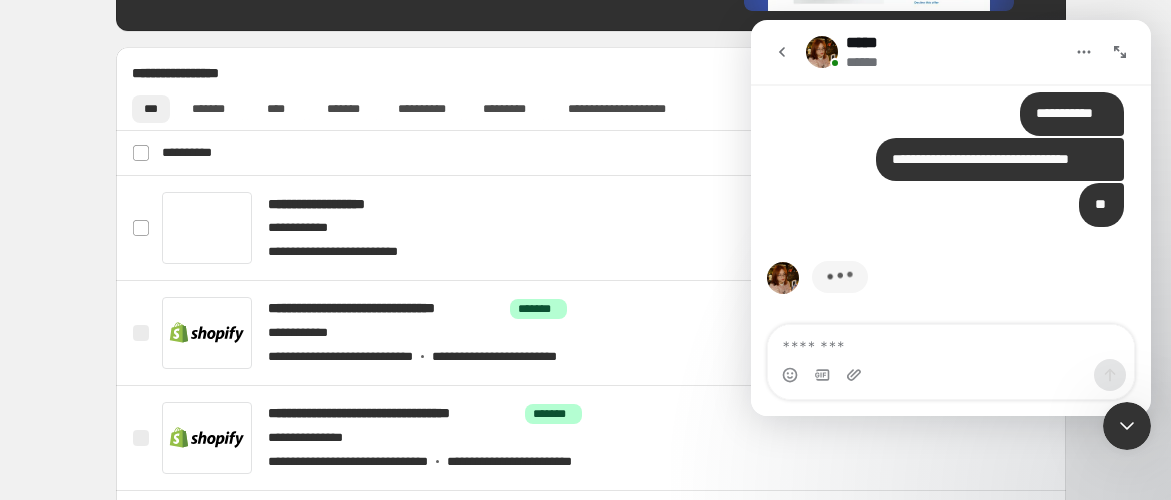 scroll, scrollTop: 4770, scrollLeft: 0, axis: vertical 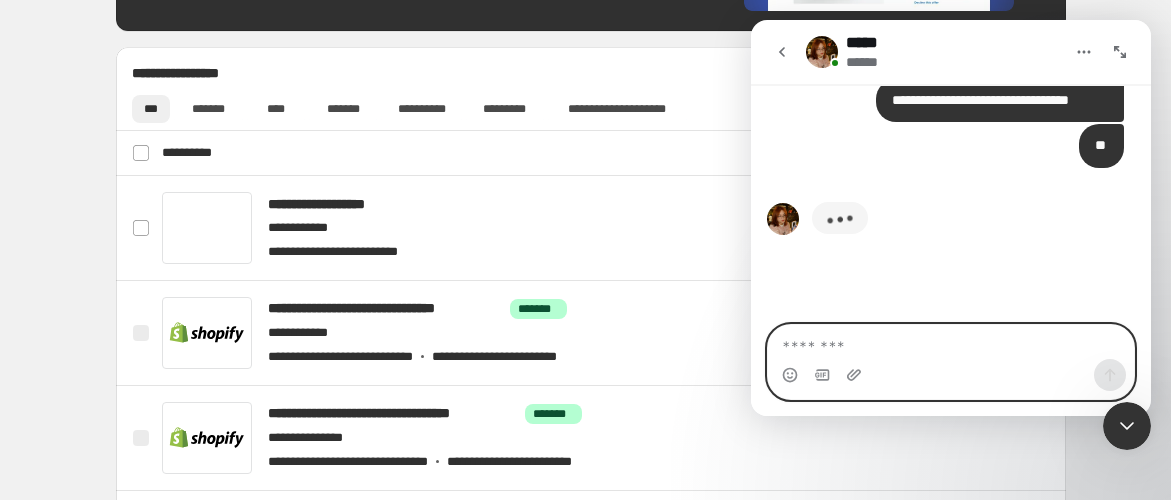 click at bounding box center [951, 342] 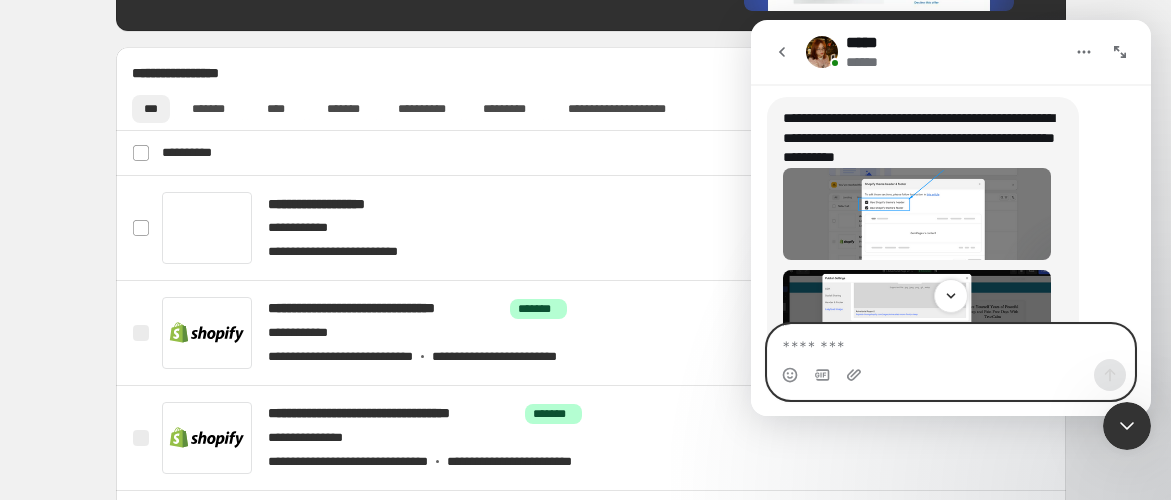 scroll, scrollTop: 4325, scrollLeft: 0, axis: vertical 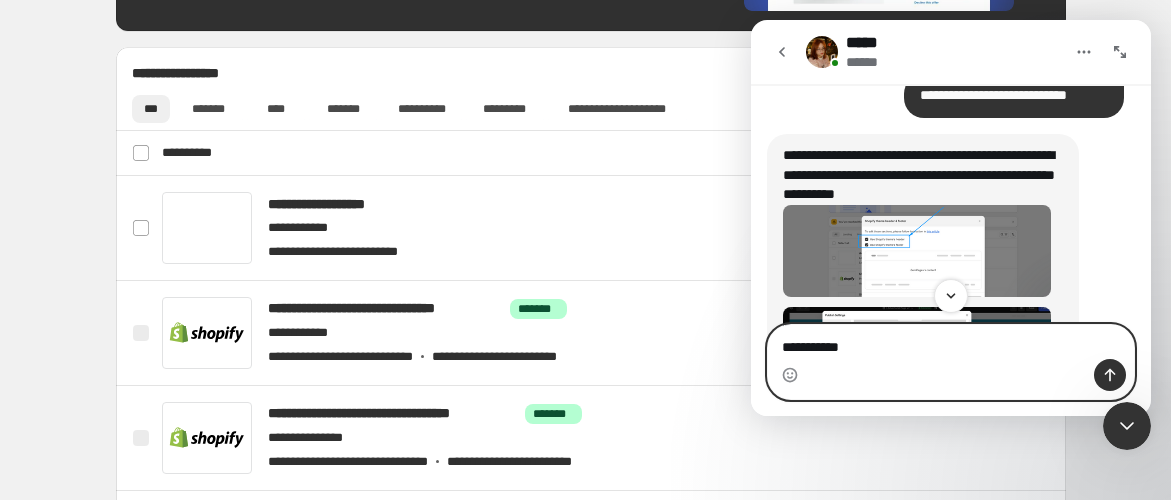 type on "**********" 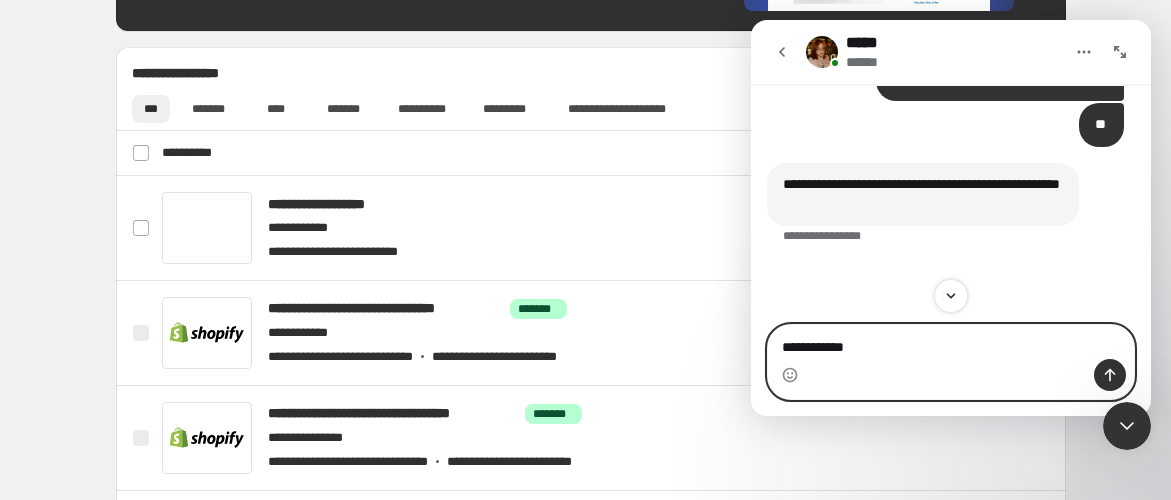 scroll, scrollTop: 4772, scrollLeft: 0, axis: vertical 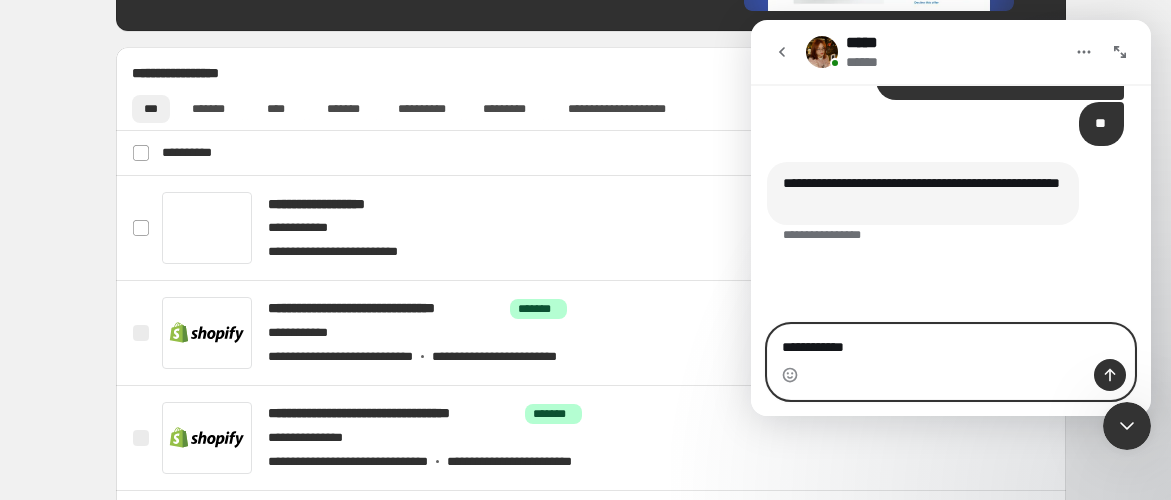 click on "**********" at bounding box center [951, 342] 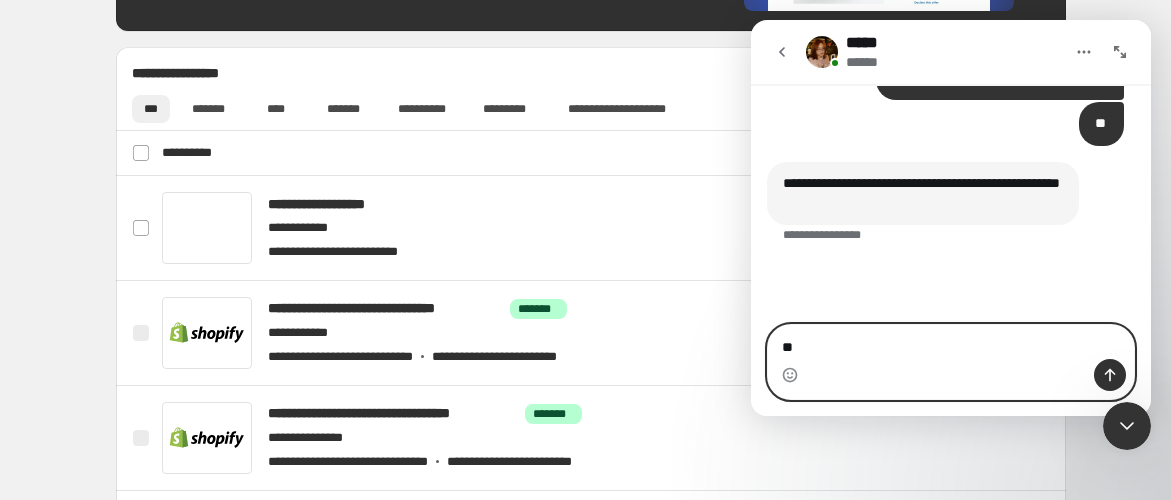type on "*" 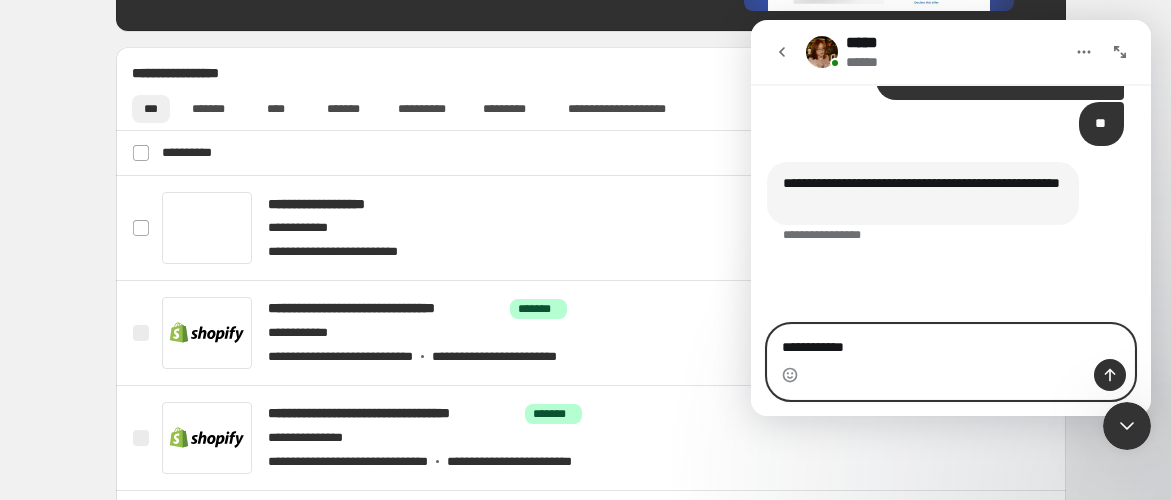 type on "*" 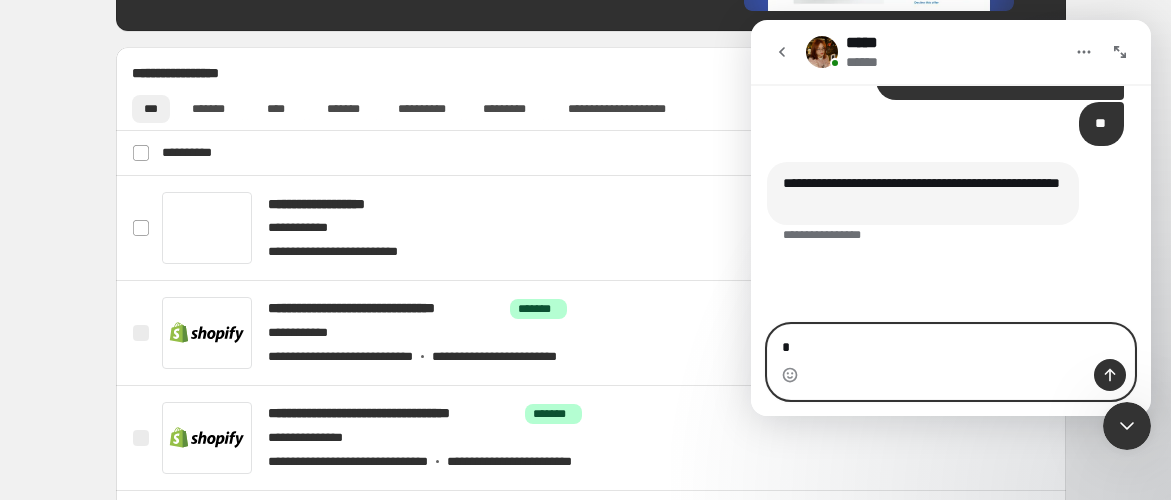 type on "**" 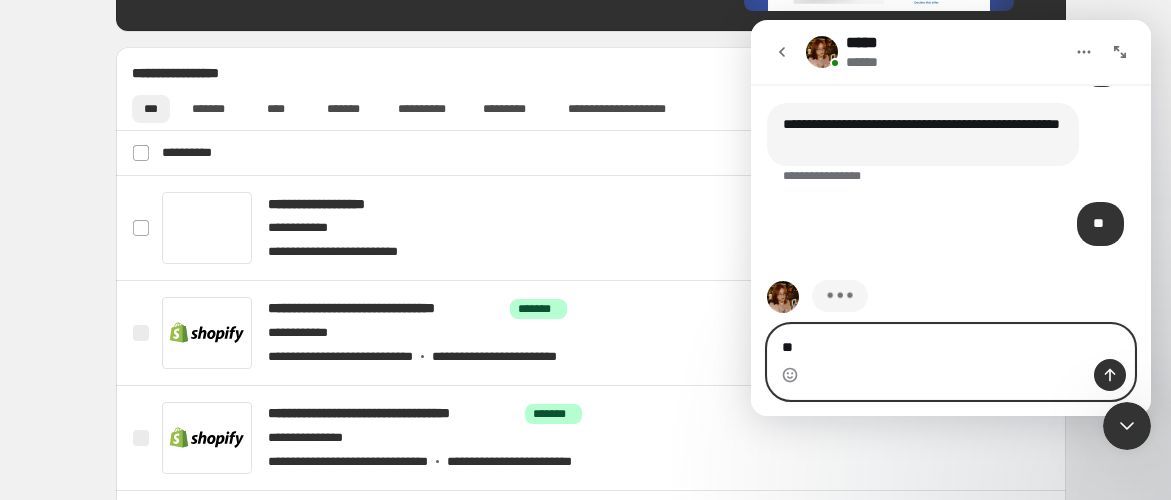 scroll, scrollTop: 4908, scrollLeft: 0, axis: vertical 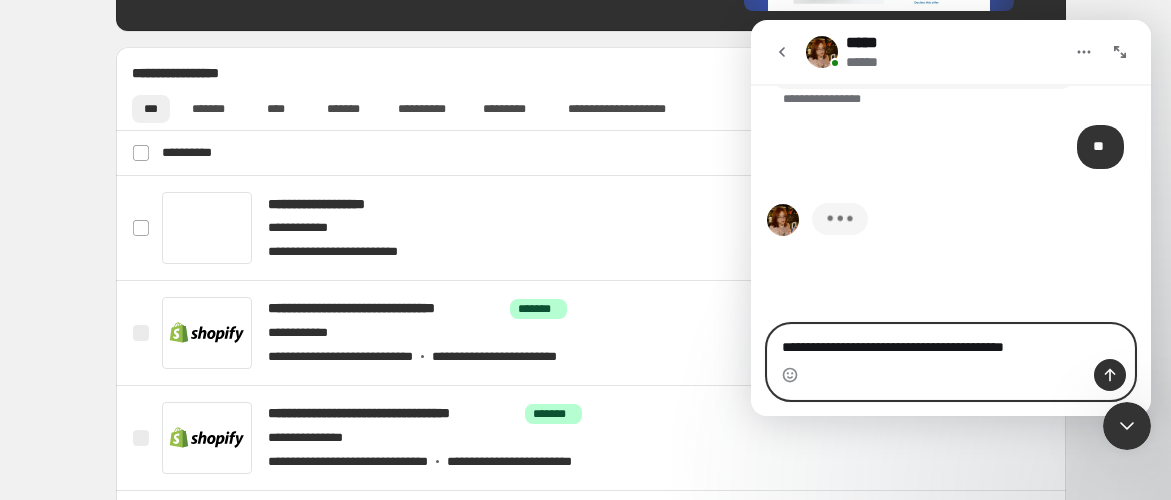 type on "**********" 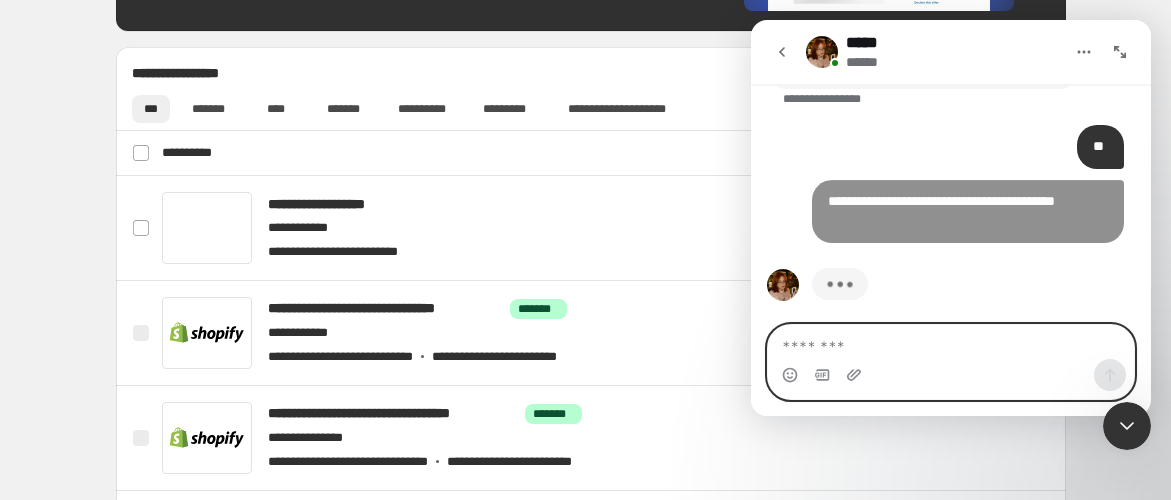 scroll, scrollTop: 4974, scrollLeft: 0, axis: vertical 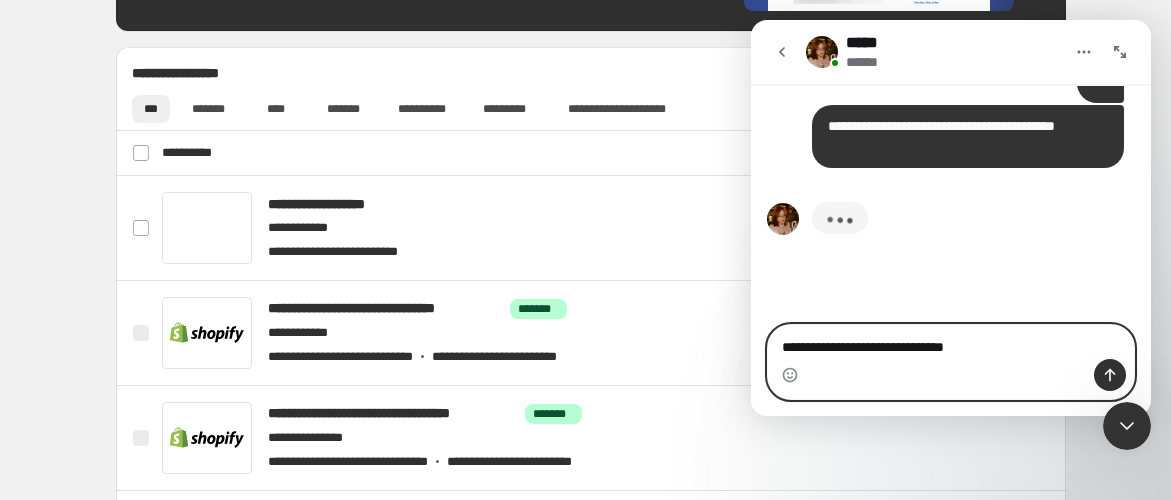 type on "**********" 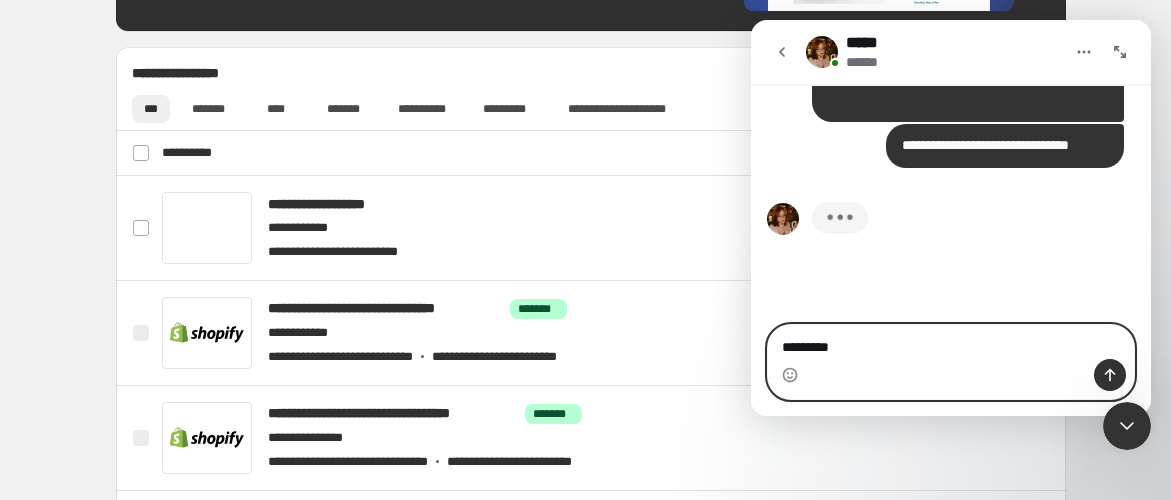 scroll, scrollTop: 4942, scrollLeft: 0, axis: vertical 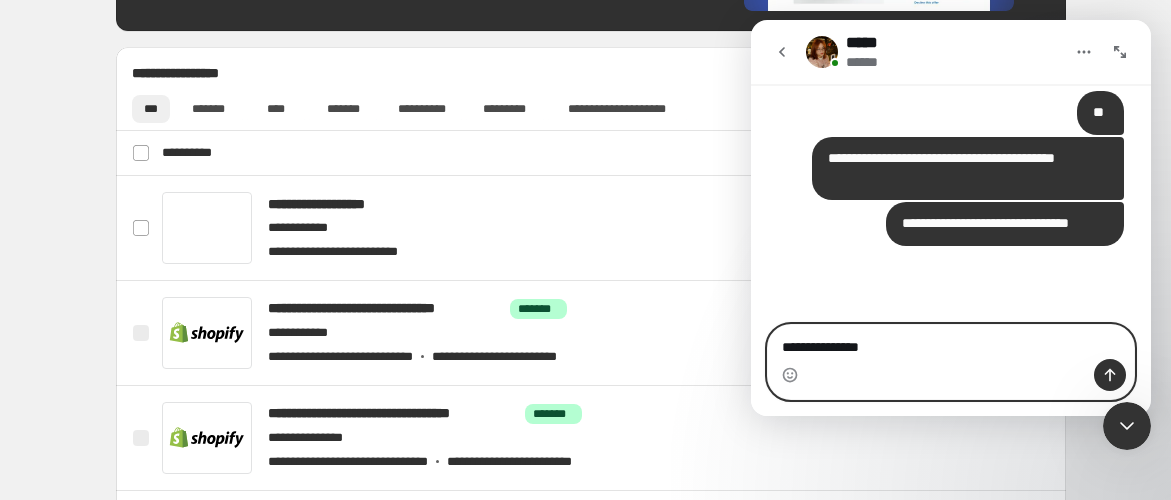 type on "**********" 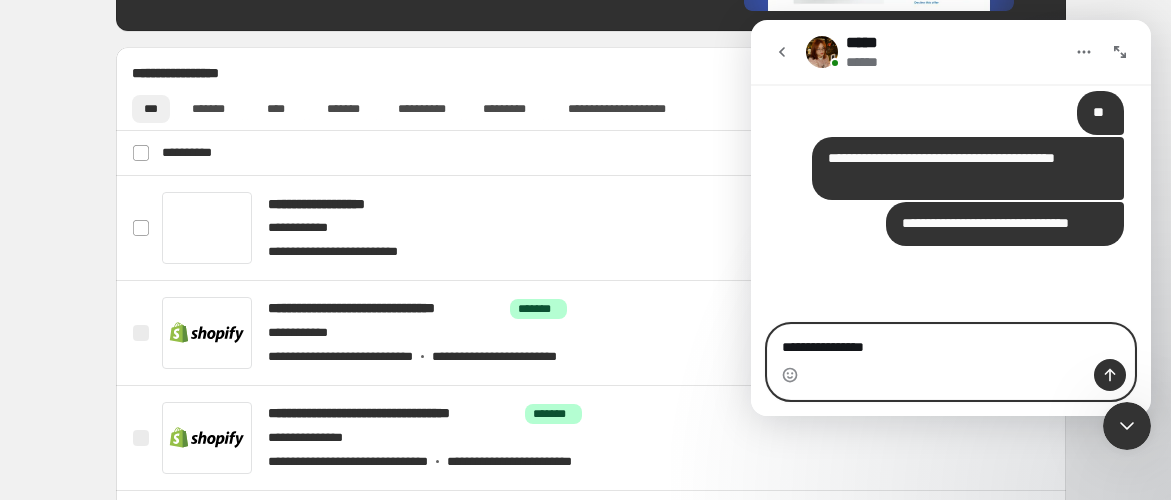 type 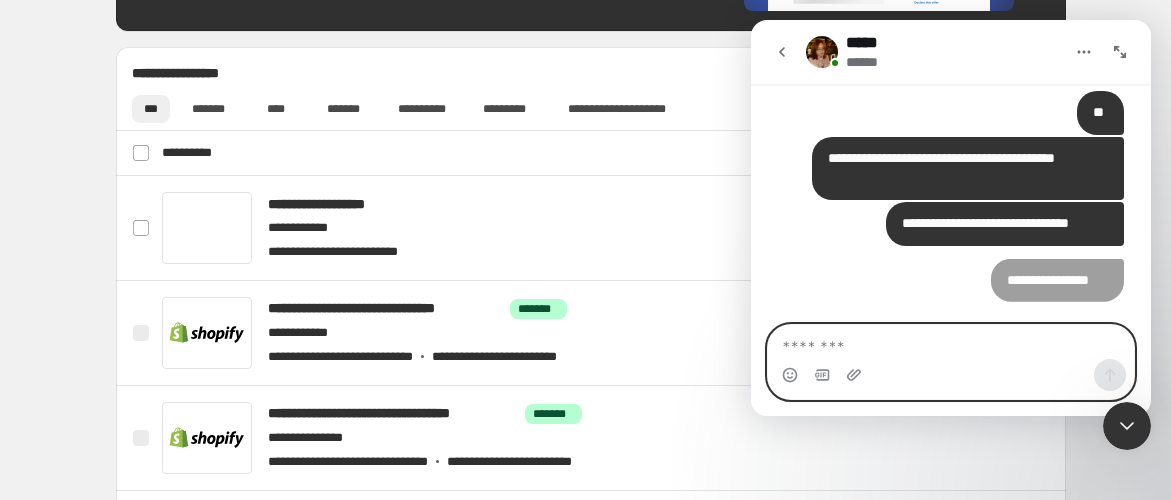 scroll, scrollTop: 4988, scrollLeft: 0, axis: vertical 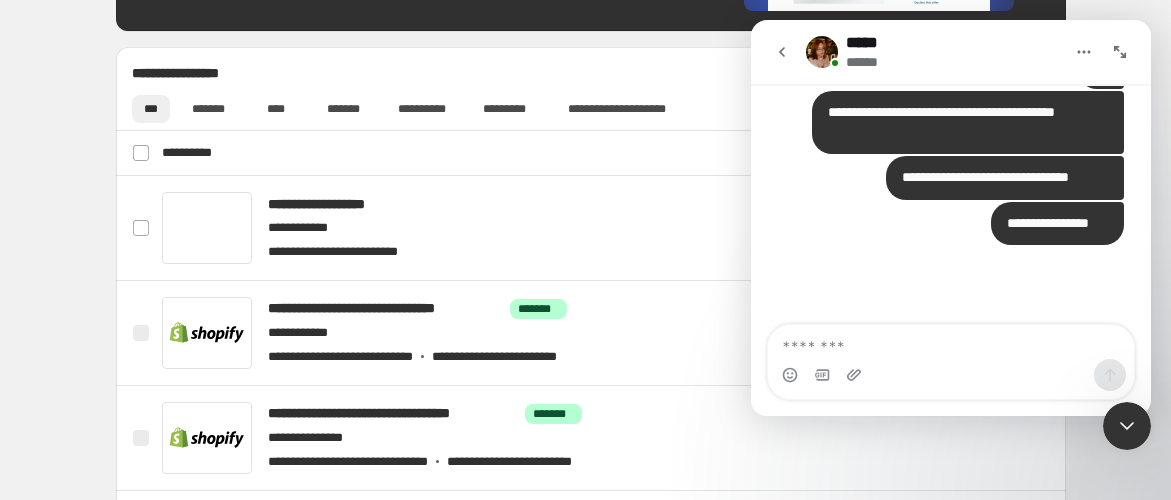 click at bounding box center (951, 375) 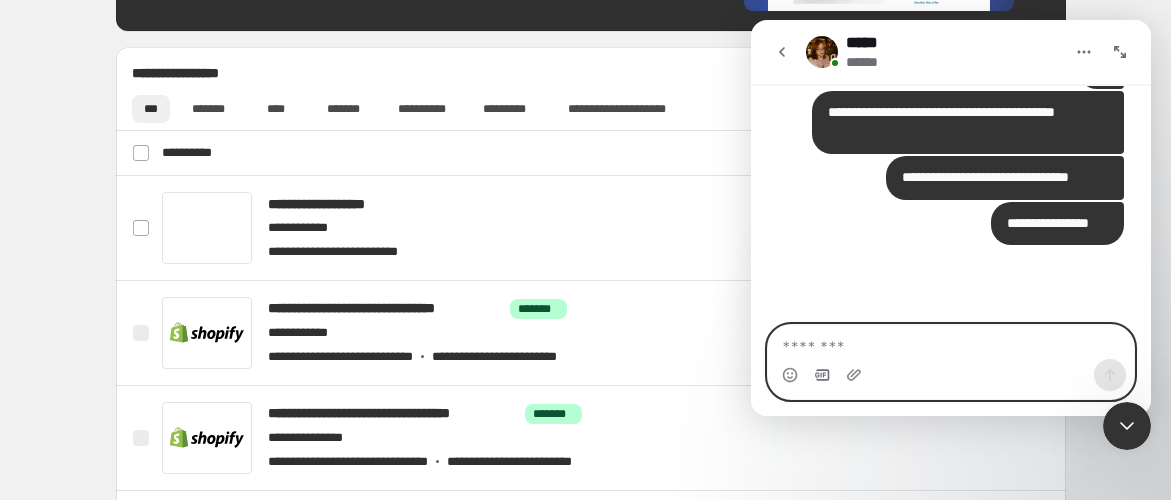 click 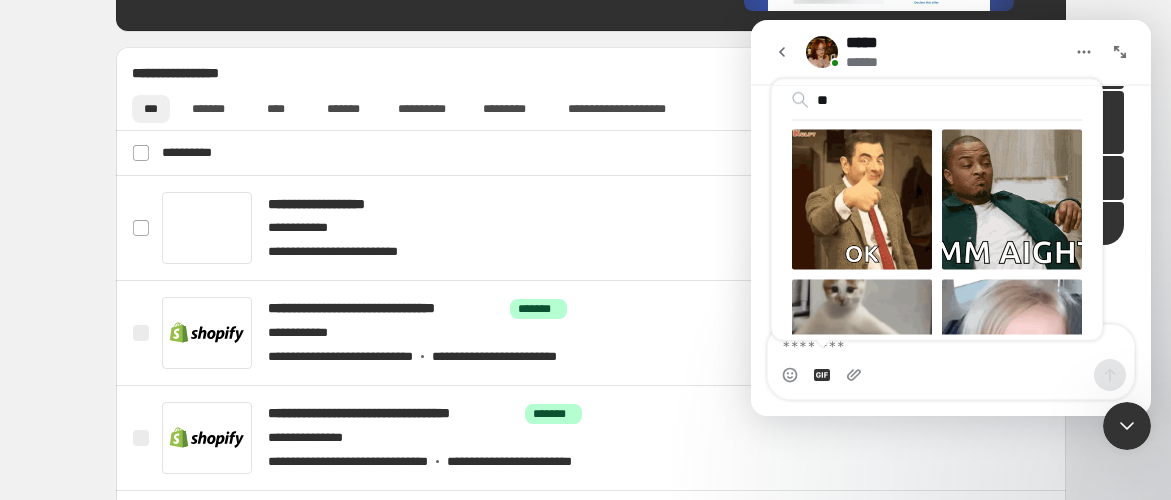 type on "**" 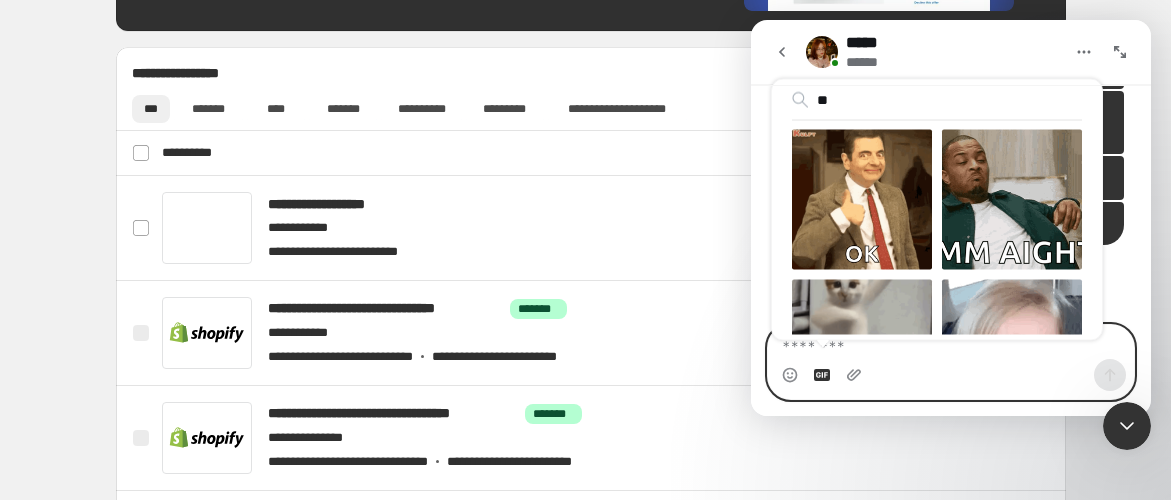click at bounding box center [862, 200] 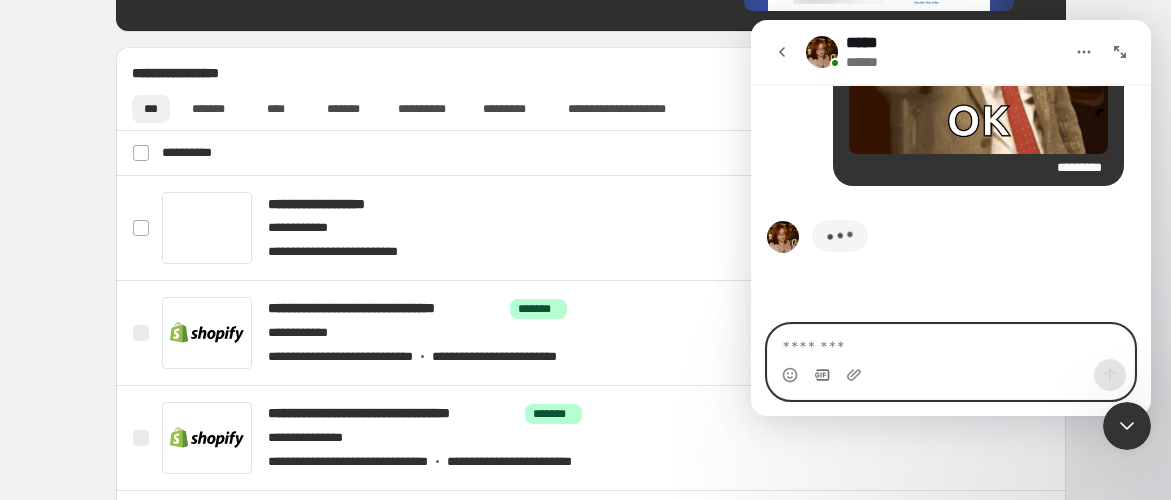 scroll, scrollTop: 5379, scrollLeft: 0, axis: vertical 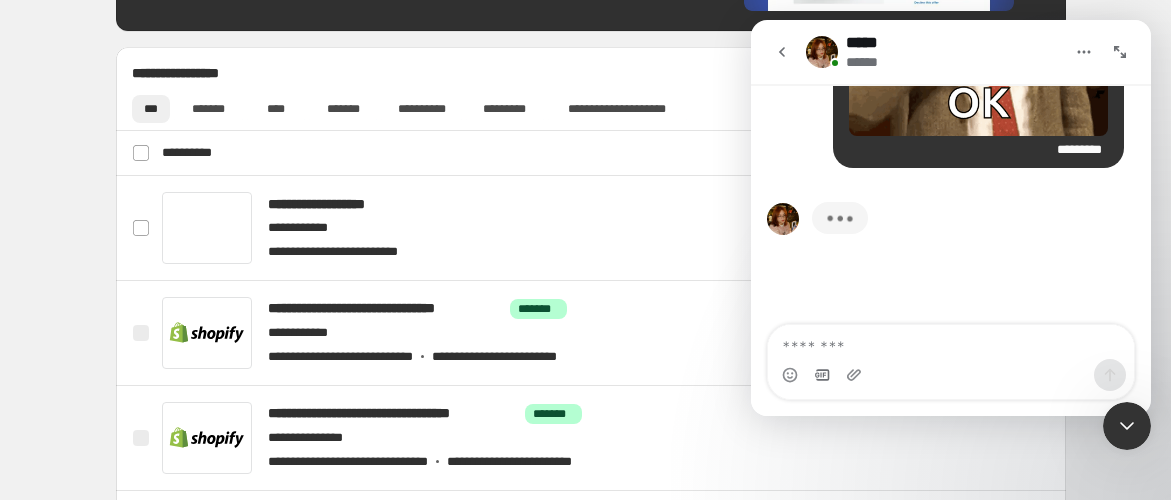 click at bounding box center (783, 219) 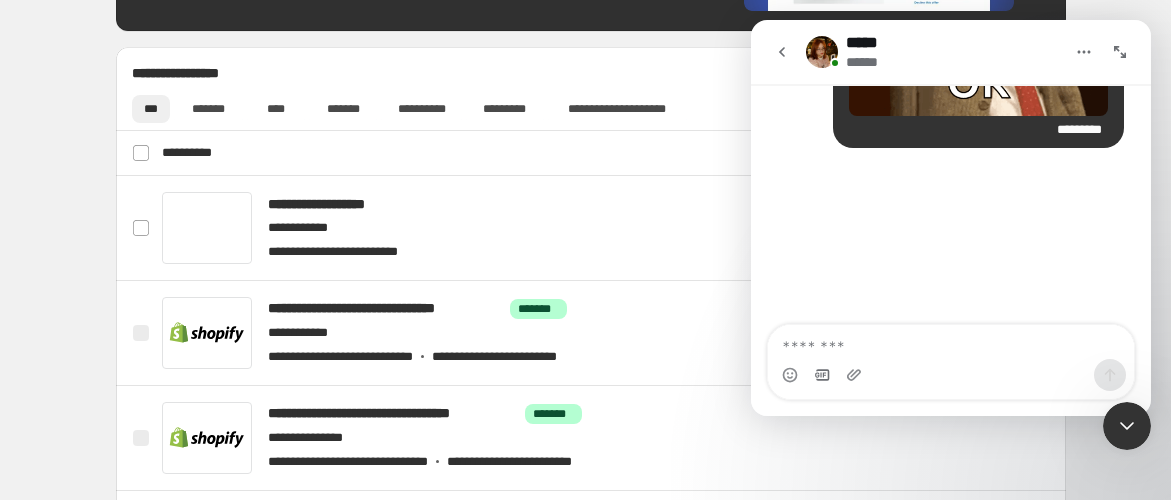 scroll, scrollTop: 5362, scrollLeft: 0, axis: vertical 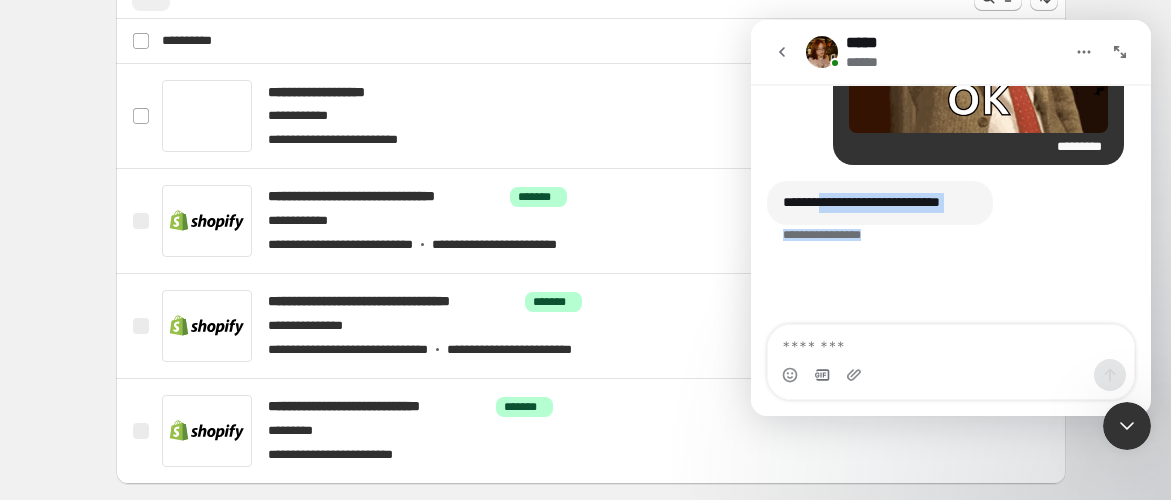 drag, startPoint x: 859, startPoint y: 249, endPoint x: 1022, endPoint y: 237, distance: 163.44112 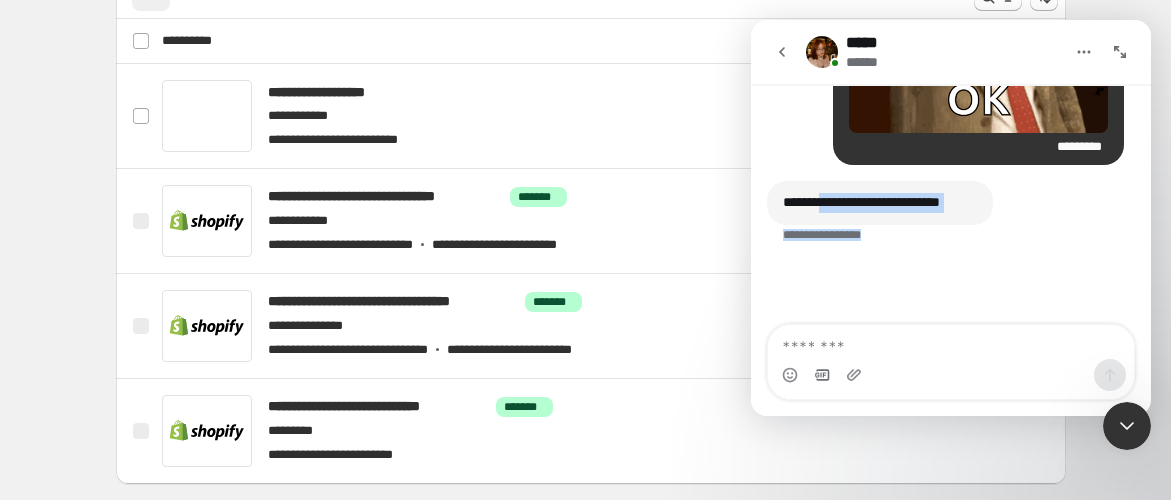 click on "**********" at bounding box center [945, 225] 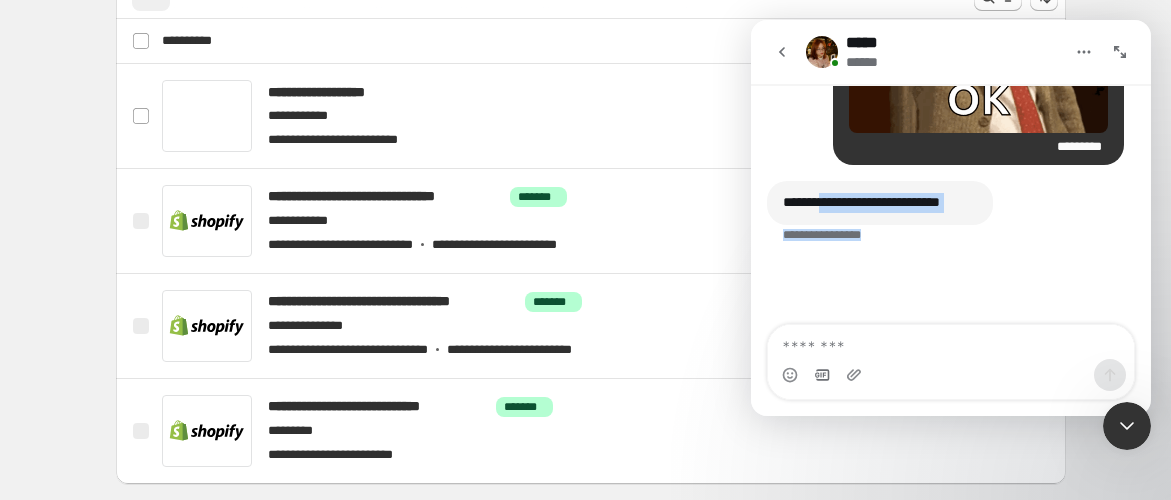 click on "**********" at bounding box center (945, 225) 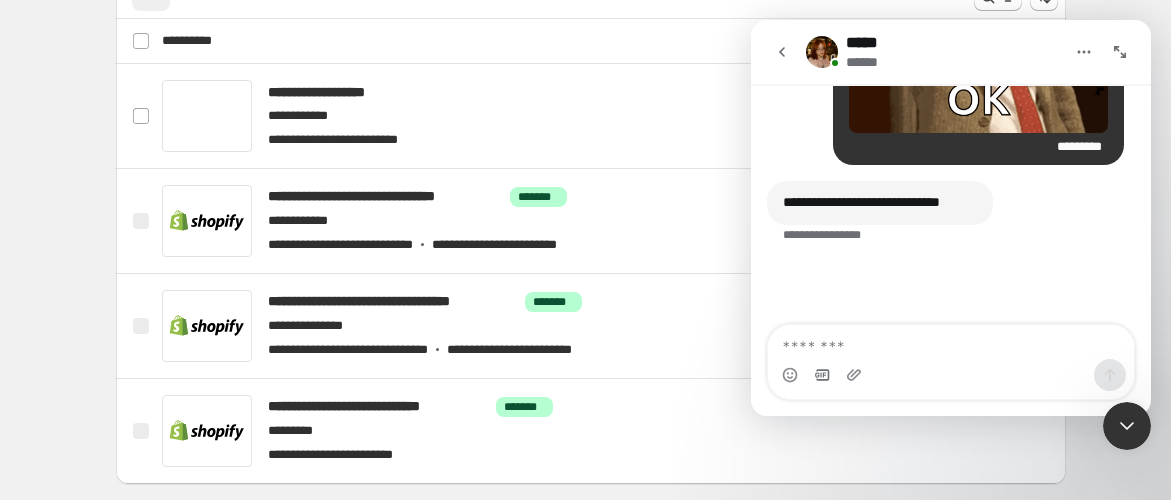 drag, startPoint x: 1128, startPoint y: 415, endPoint x: 2045, endPoint y: 697, distance: 959.3816 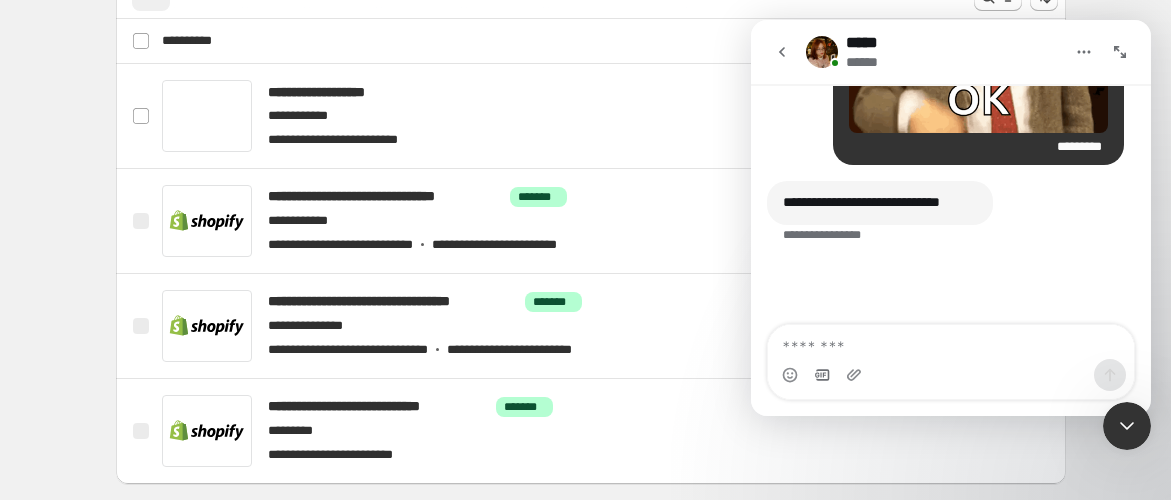click 